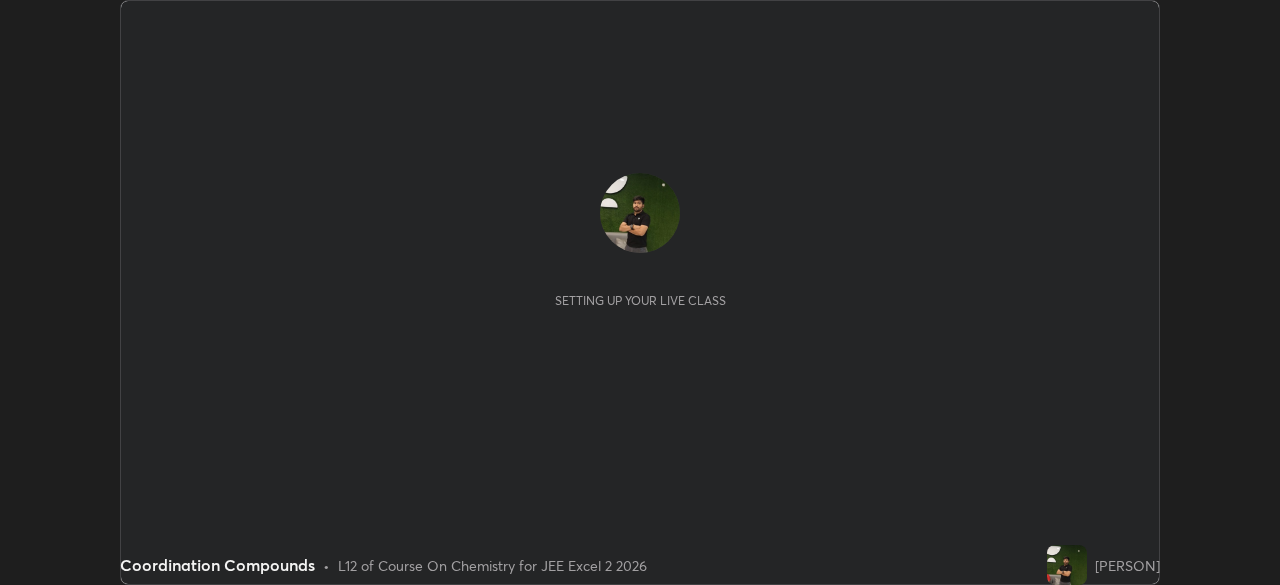 scroll, scrollTop: 0, scrollLeft: 0, axis: both 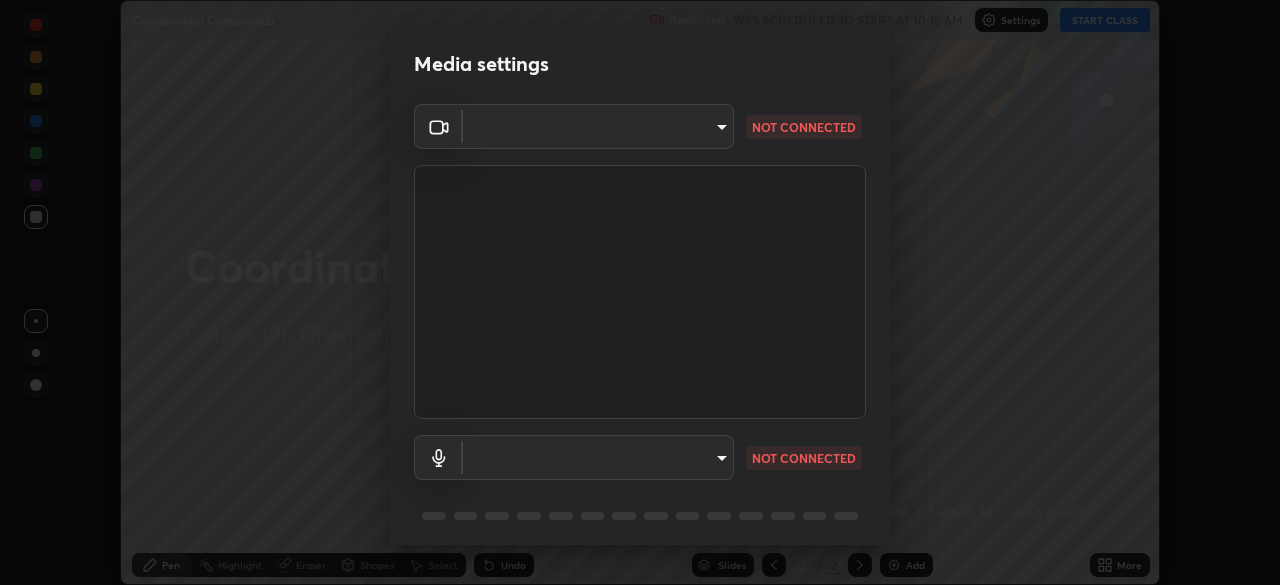 type on "a3b5dc79f1ecfe858b455d0bb3e71d1968431809174183cca7ad938a8bc51832" 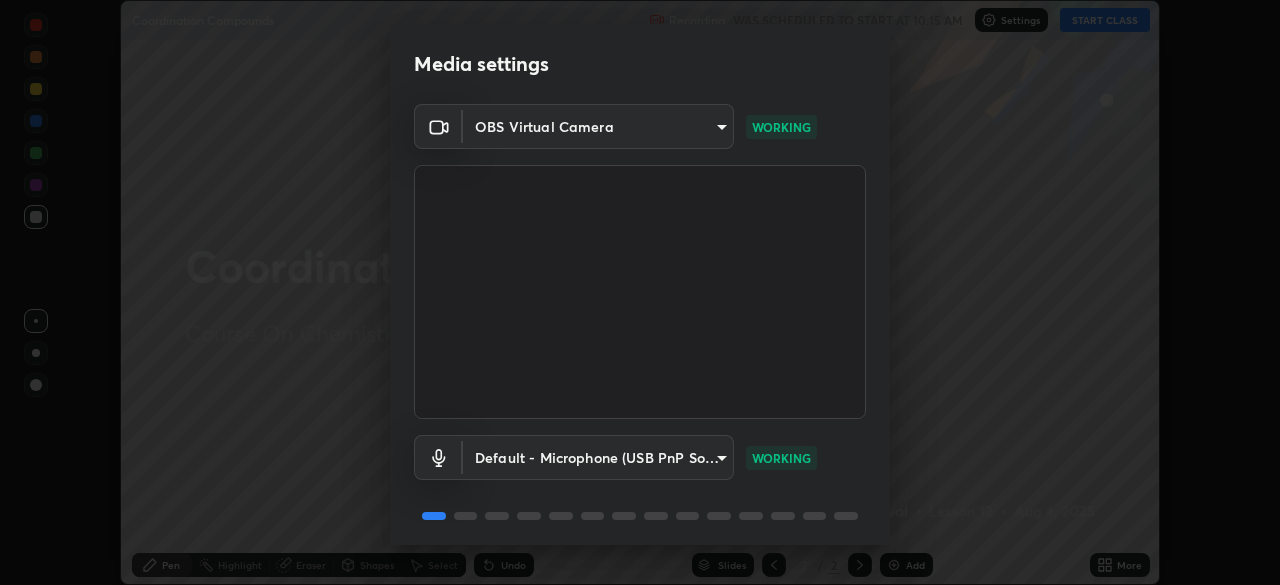 scroll, scrollTop: 71, scrollLeft: 0, axis: vertical 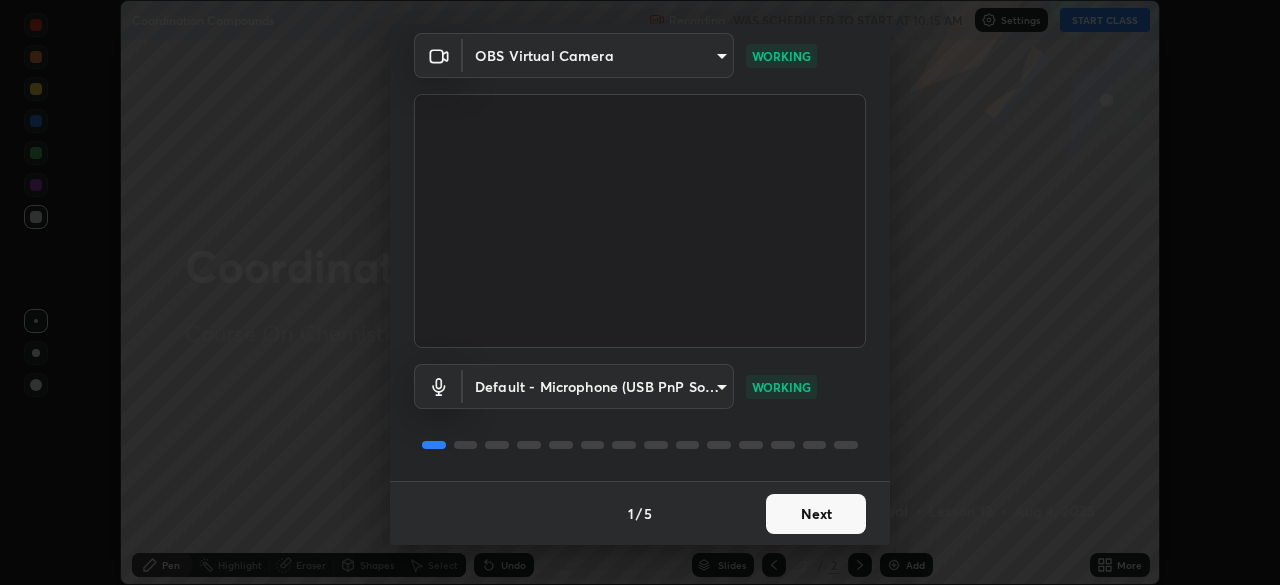 click on "Next" at bounding box center [816, 514] 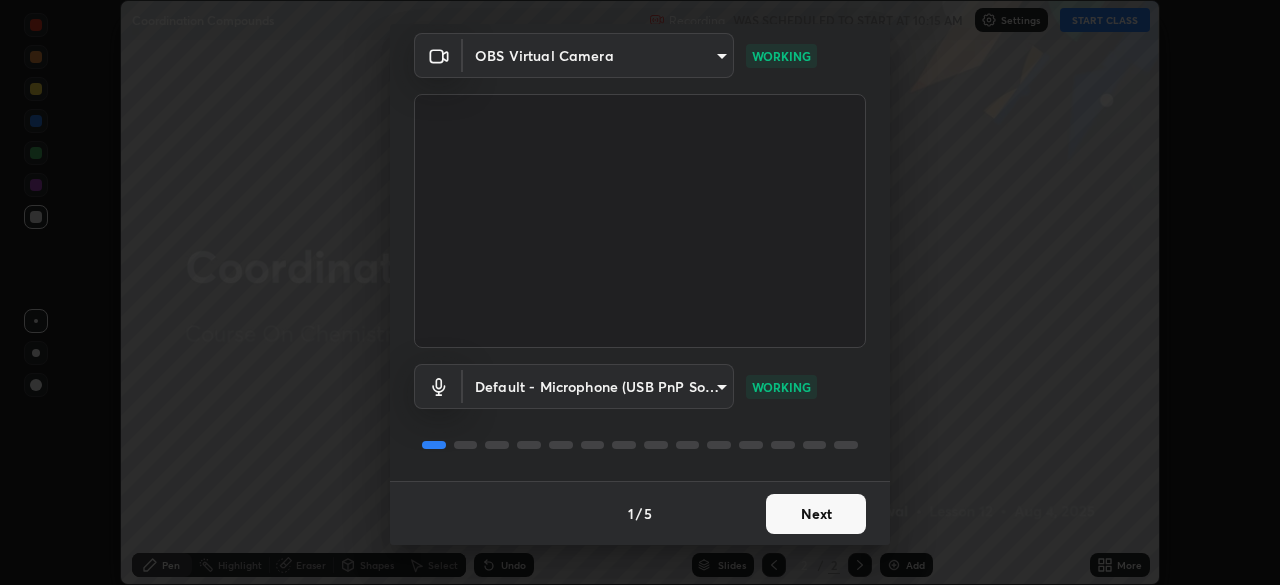 scroll, scrollTop: 0, scrollLeft: 0, axis: both 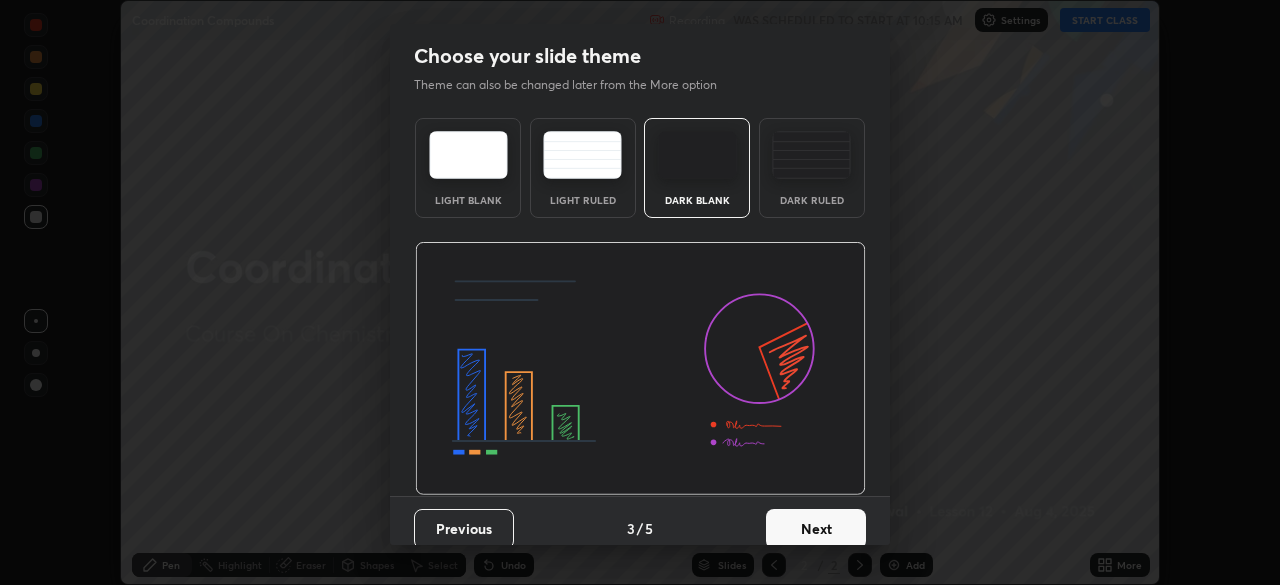 click on "Next" at bounding box center [816, 529] 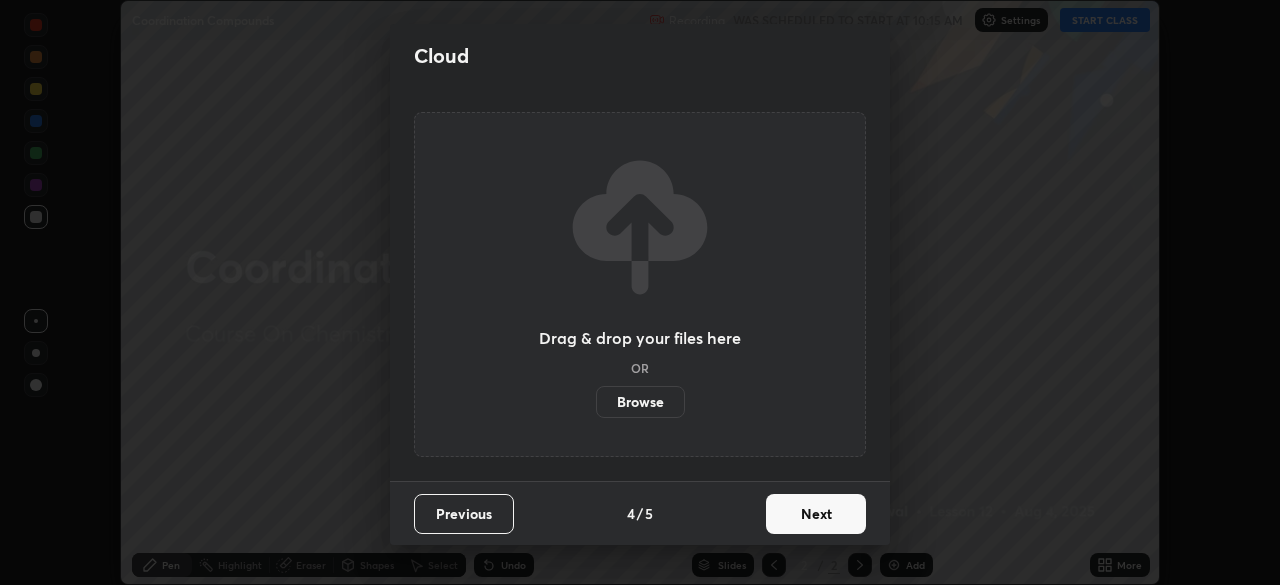 click on "Next" at bounding box center [816, 514] 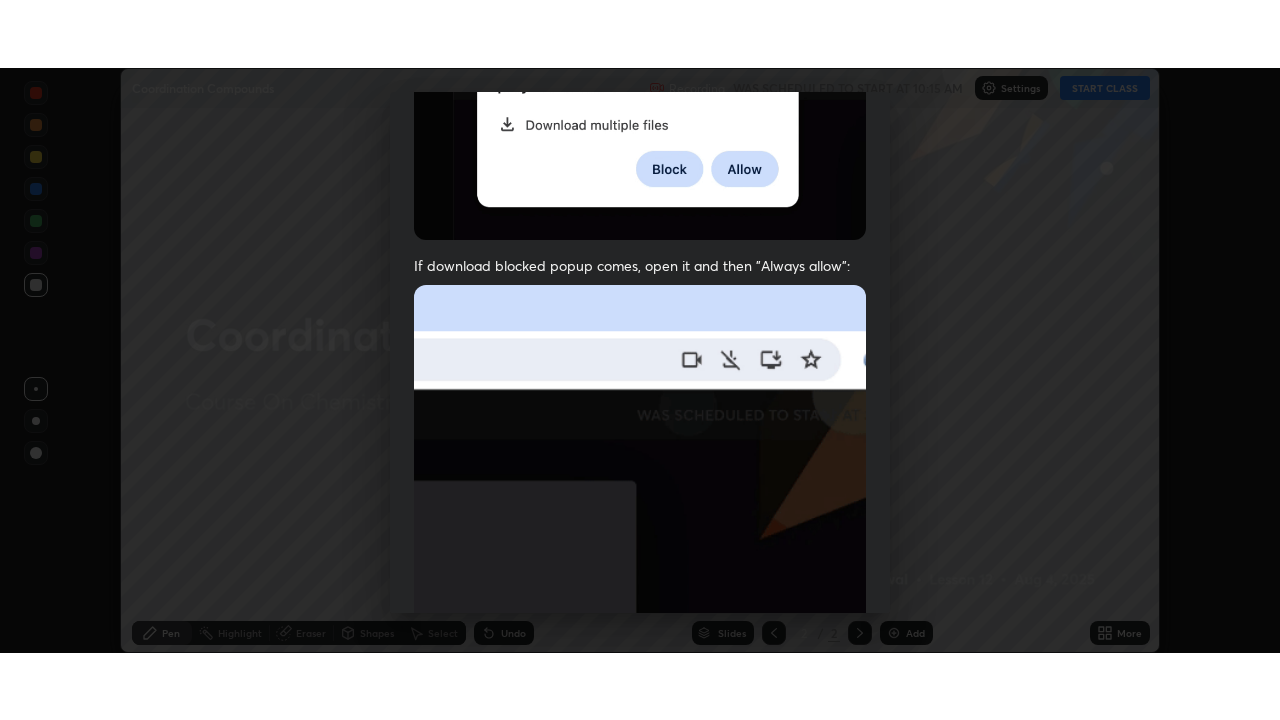 scroll, scrollTop: 479, scrollLeft: 0, axis: vertical 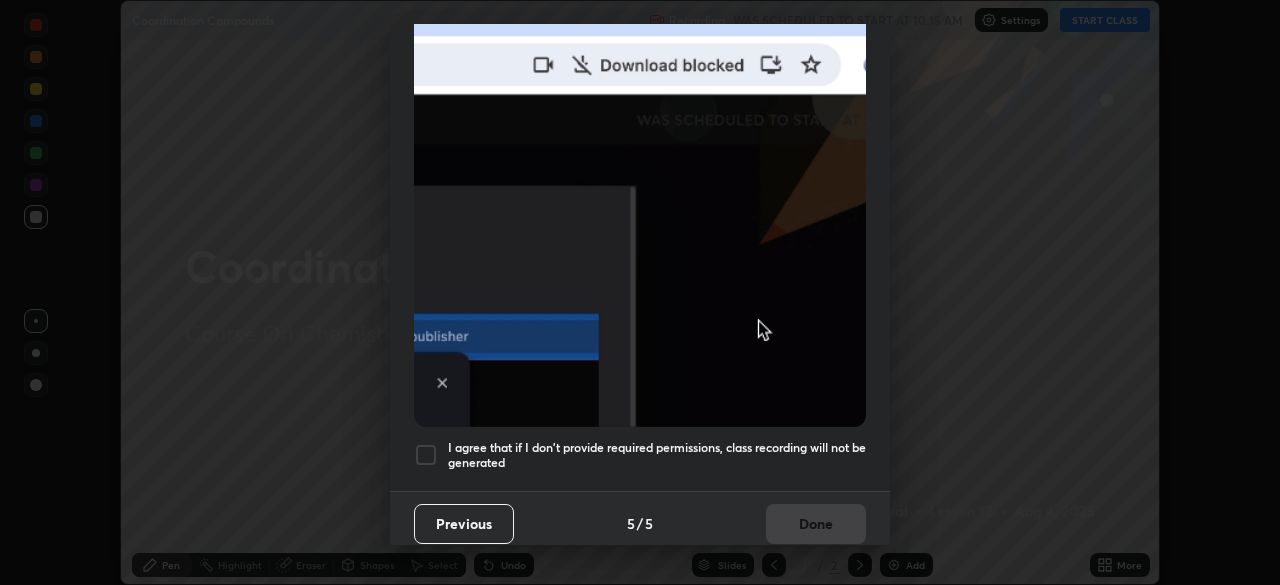 click at bounding box center (426, 455) 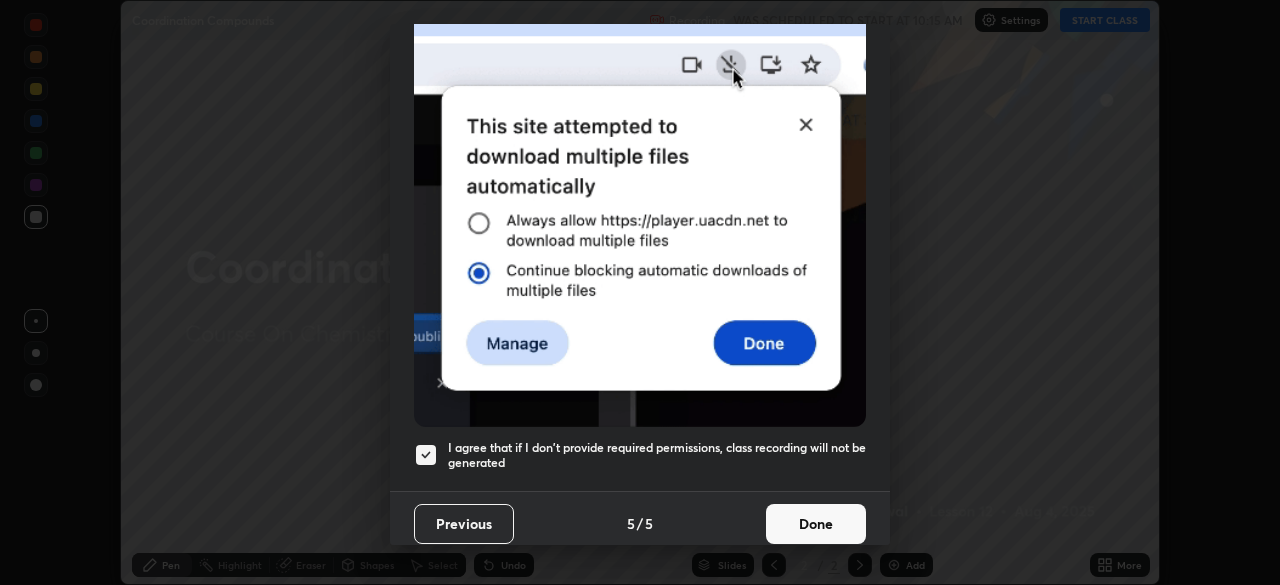 click on "Done" at bounding box center (816, 524) 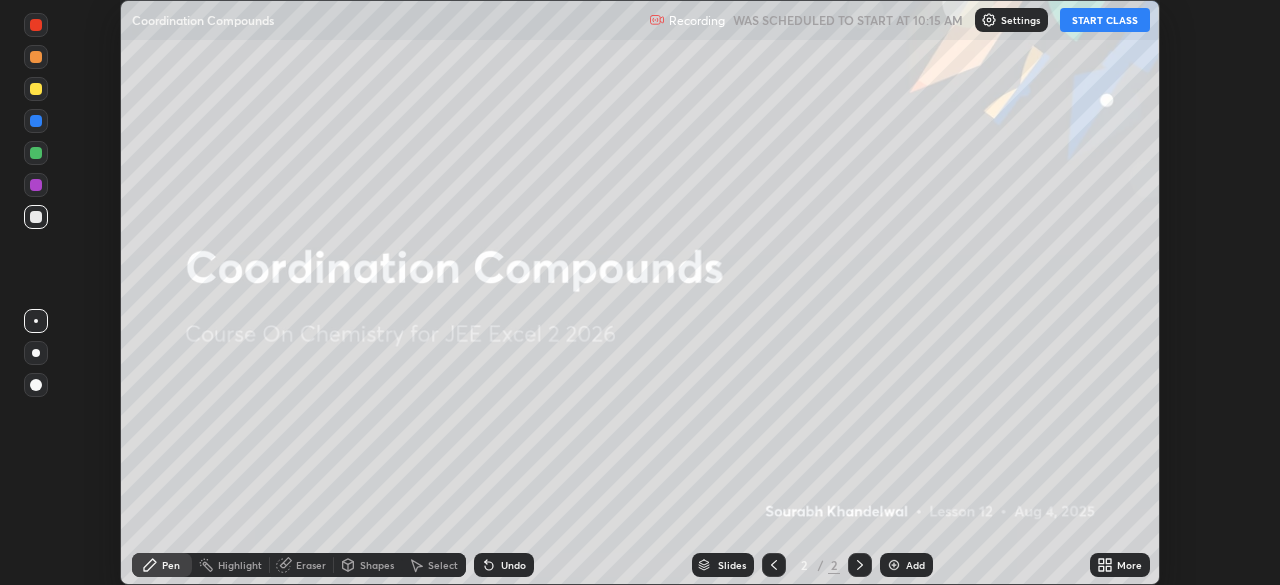 click on "More" at bounding box center (1129, 565) 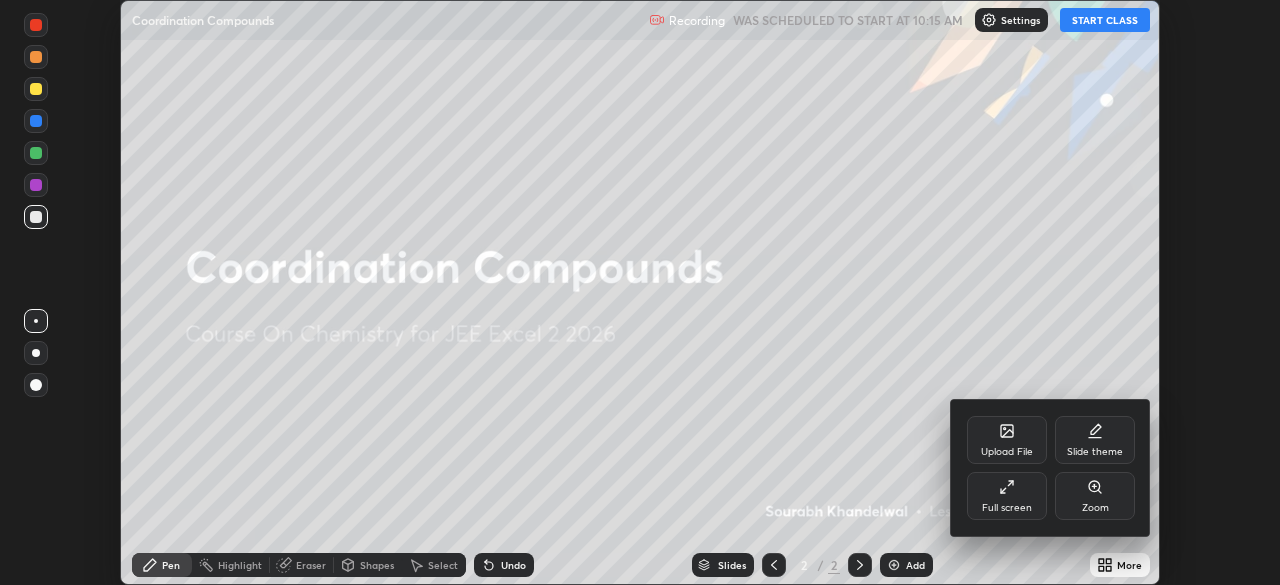 click on "Full screen" at bounding box center [1007, 496] 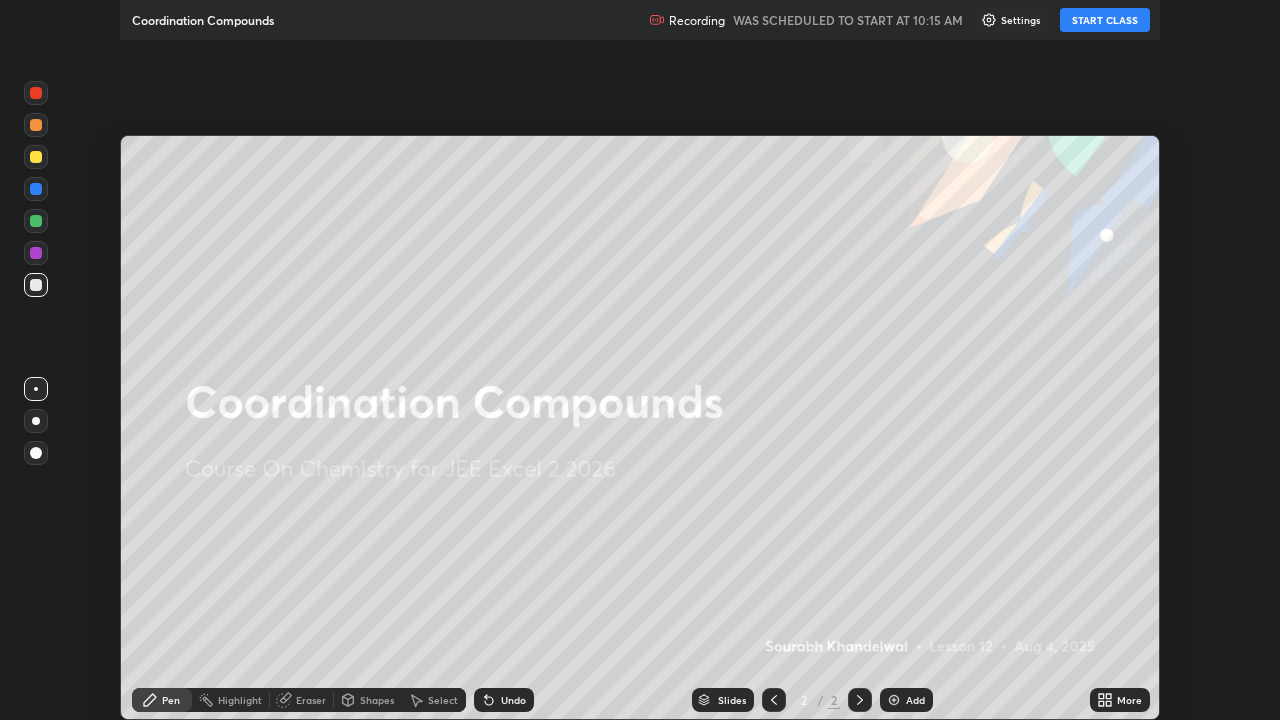 scroll, scrollTop: 99280, scrollLeft: 98720, axis: both 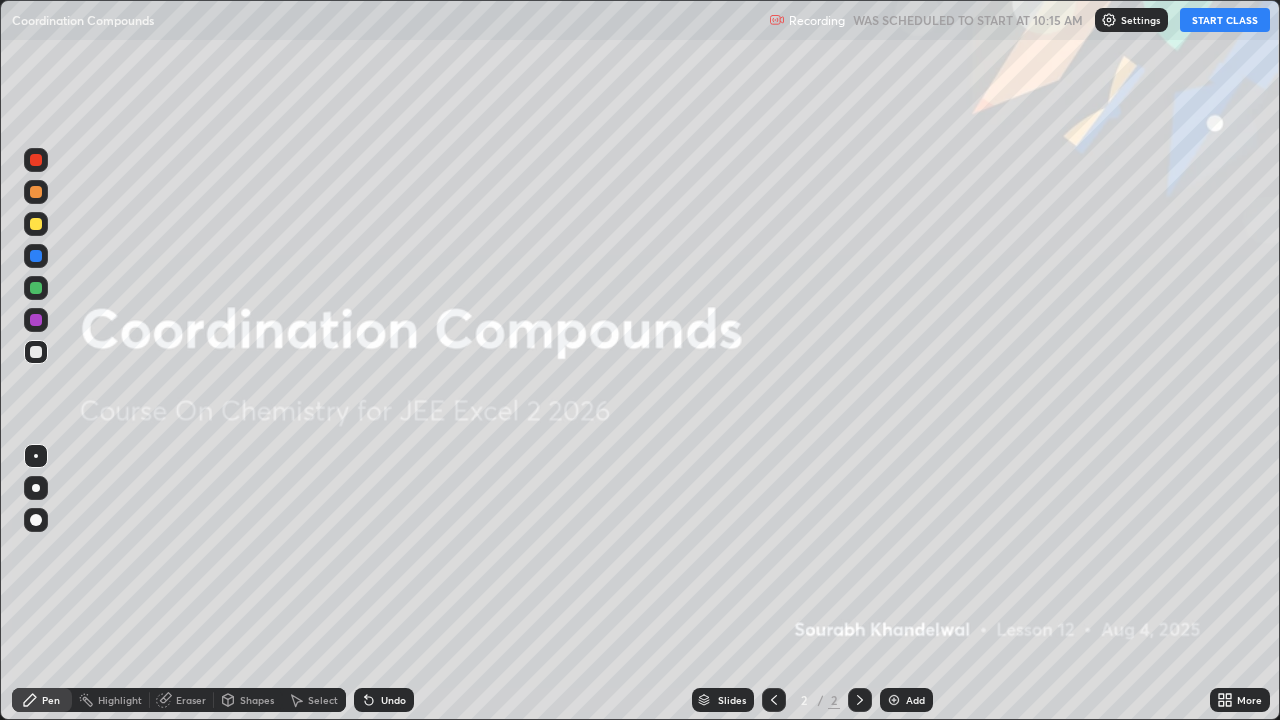 click on "START CLASS" at bounding box center (1225, 20) 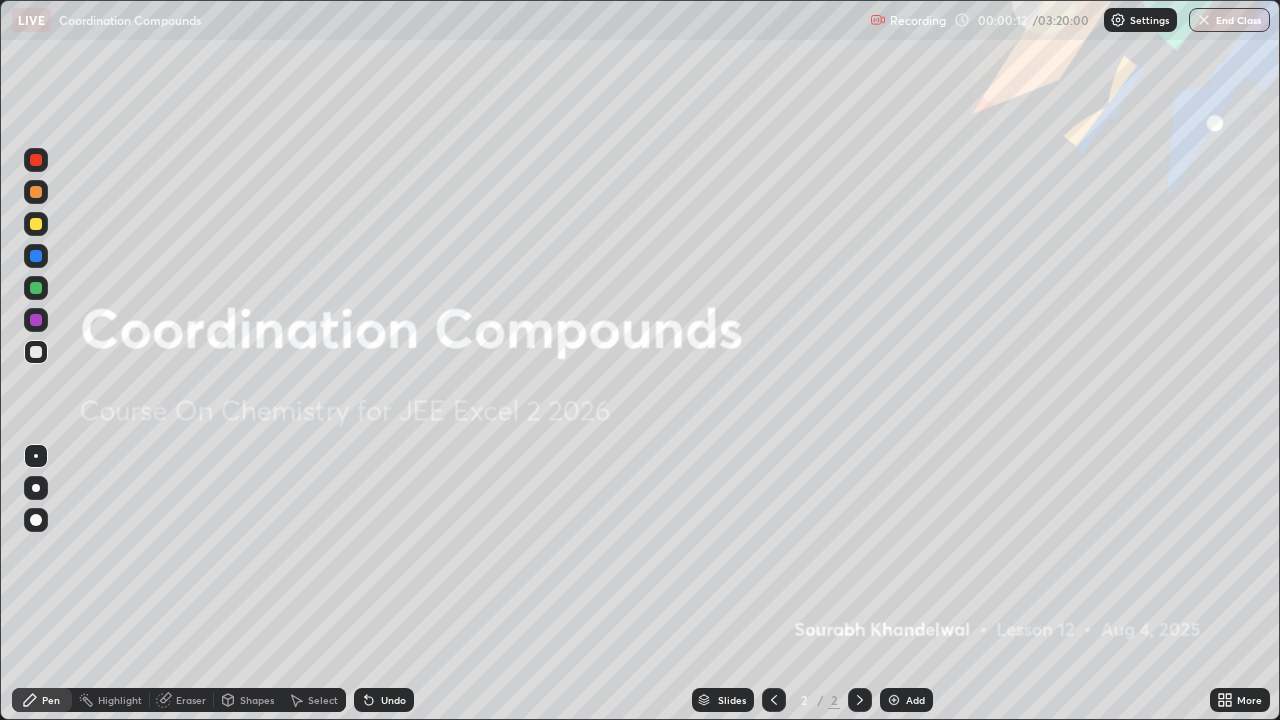 click on "Add" at bounding box center (906, 700) 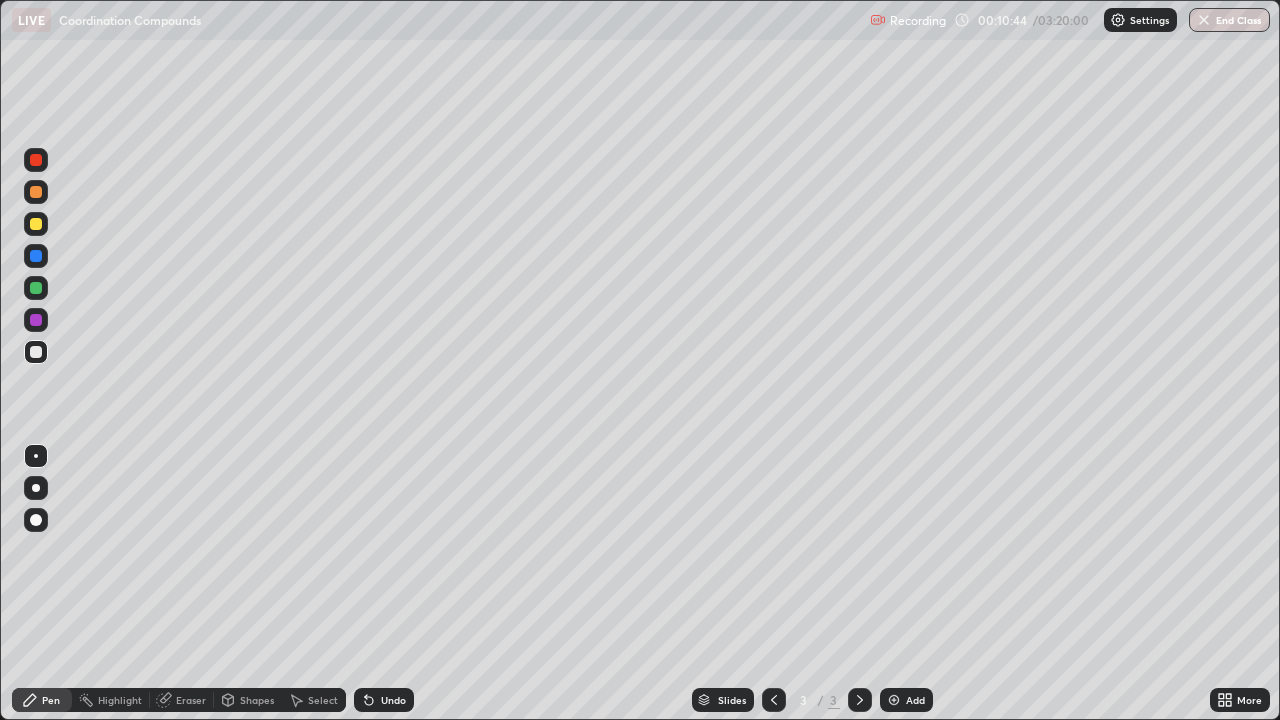 click on "Add" at bounding box center [915, 700] 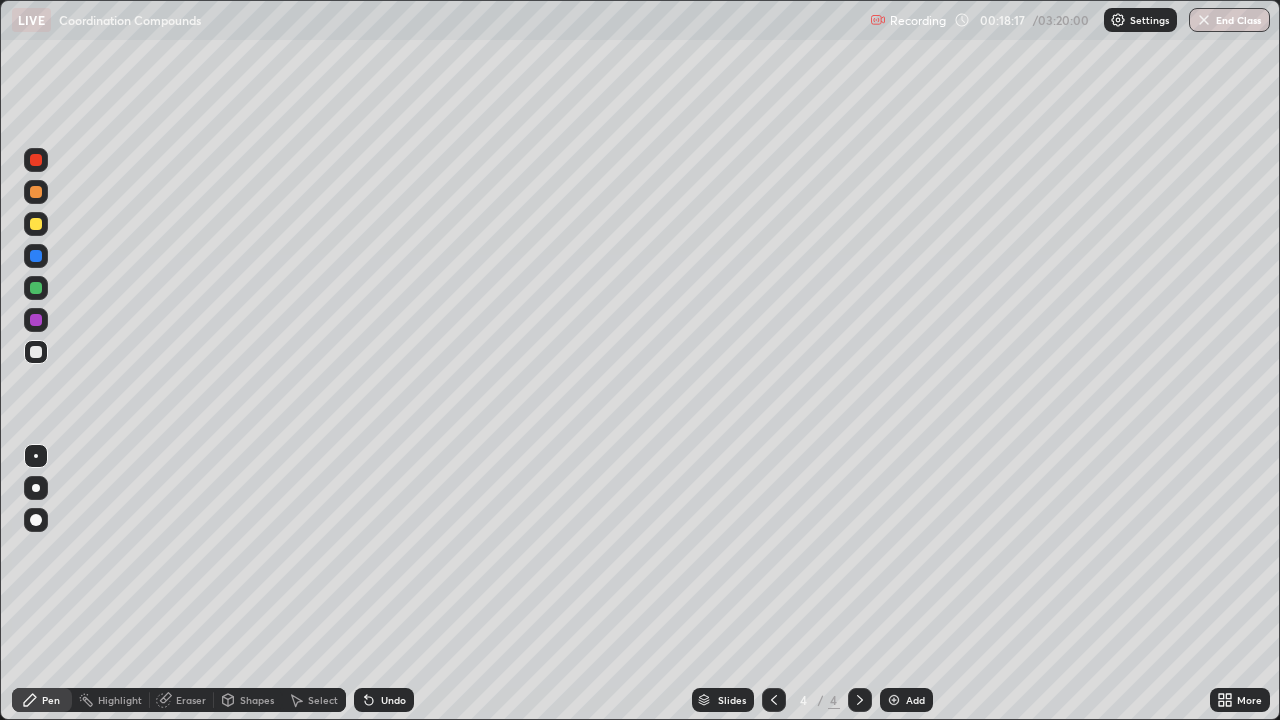 click at bounding box center (894, 700) 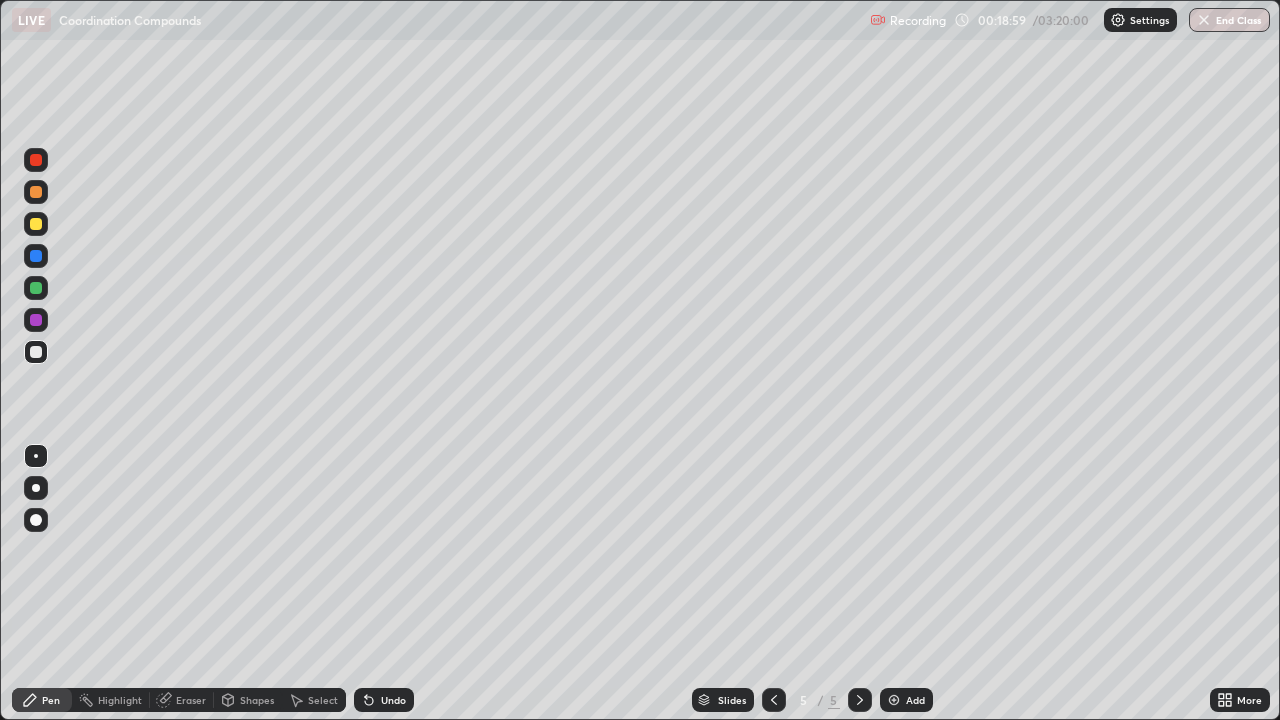 click at bounding box center (774, 700) 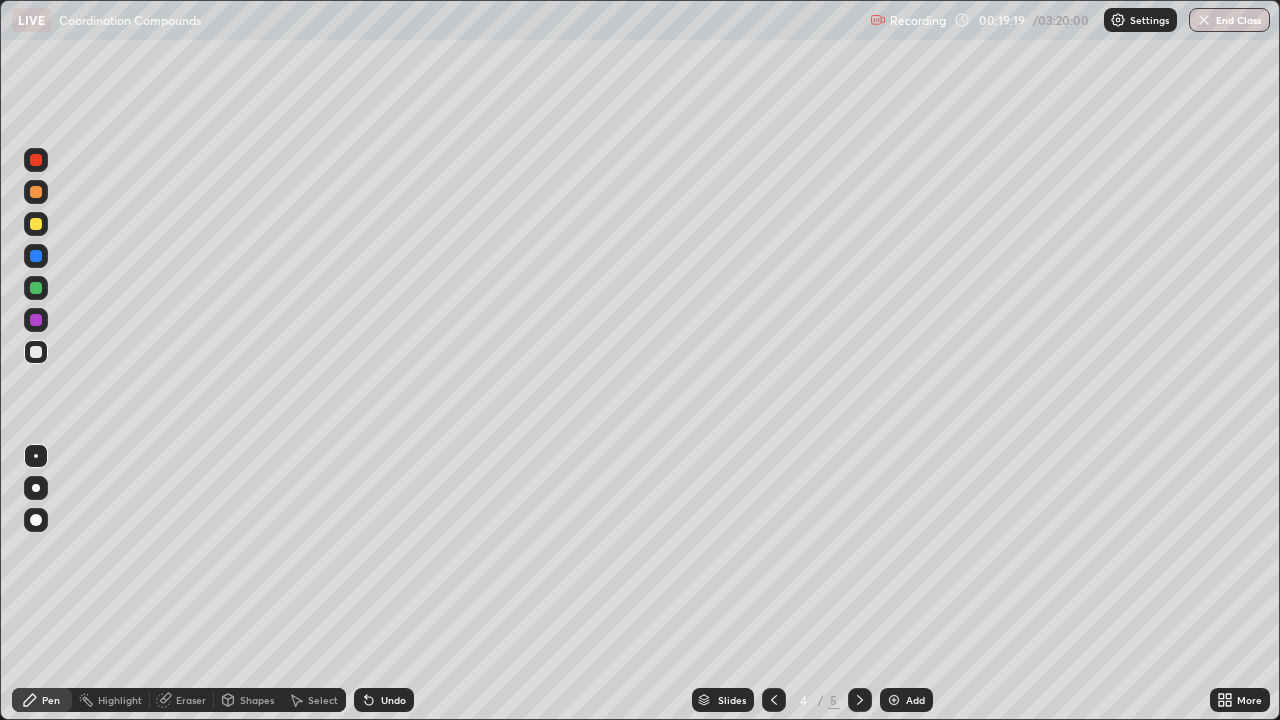 click 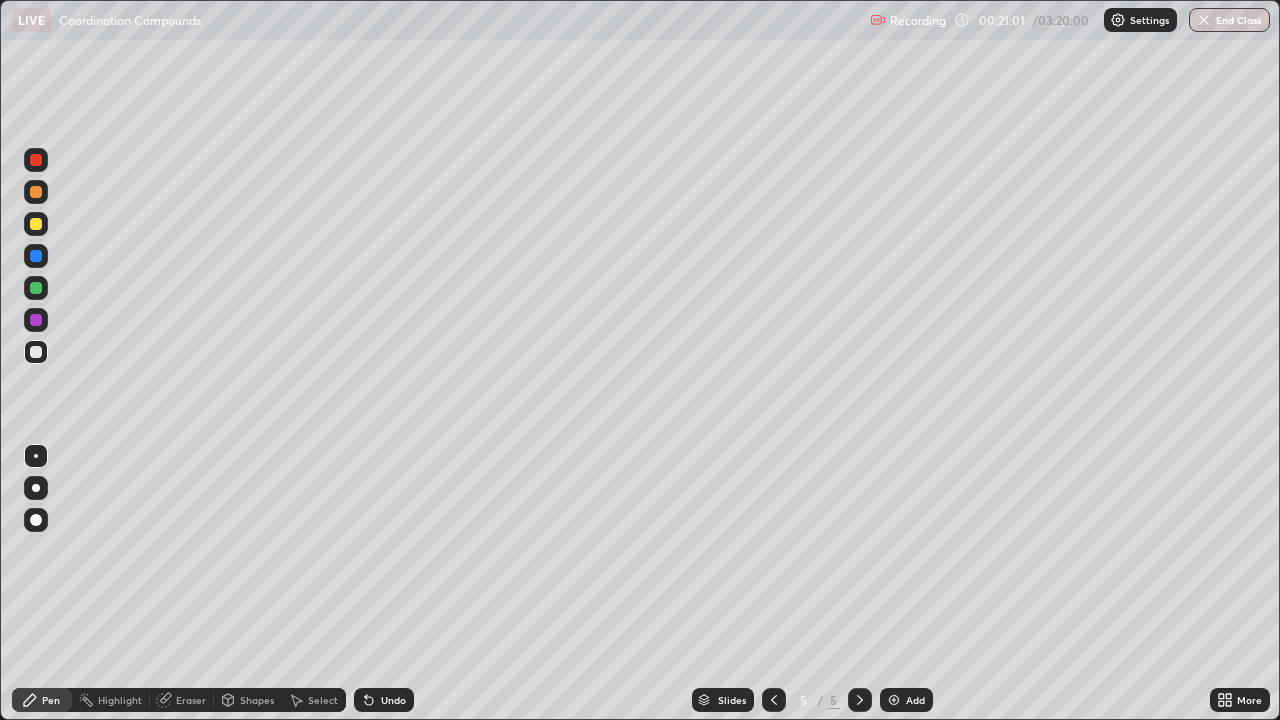 click at bounding box center [774, 700] 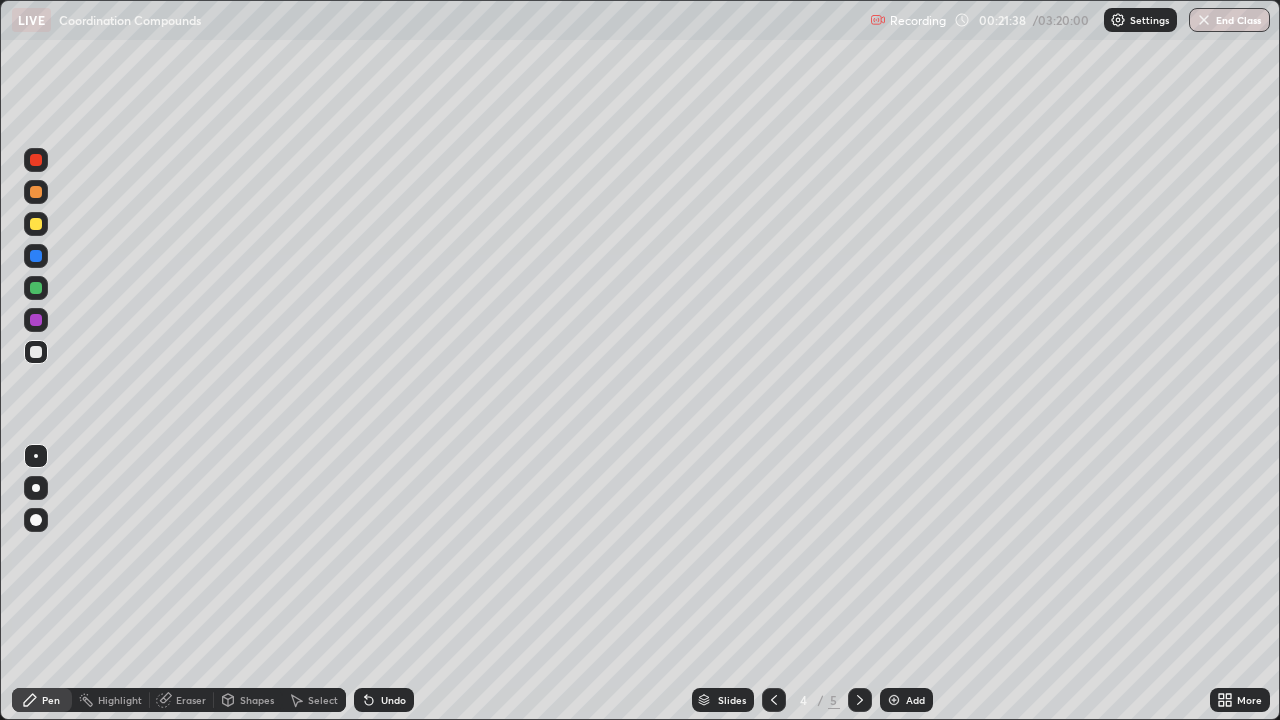 click on "Add" at bounding box center (906, 700) 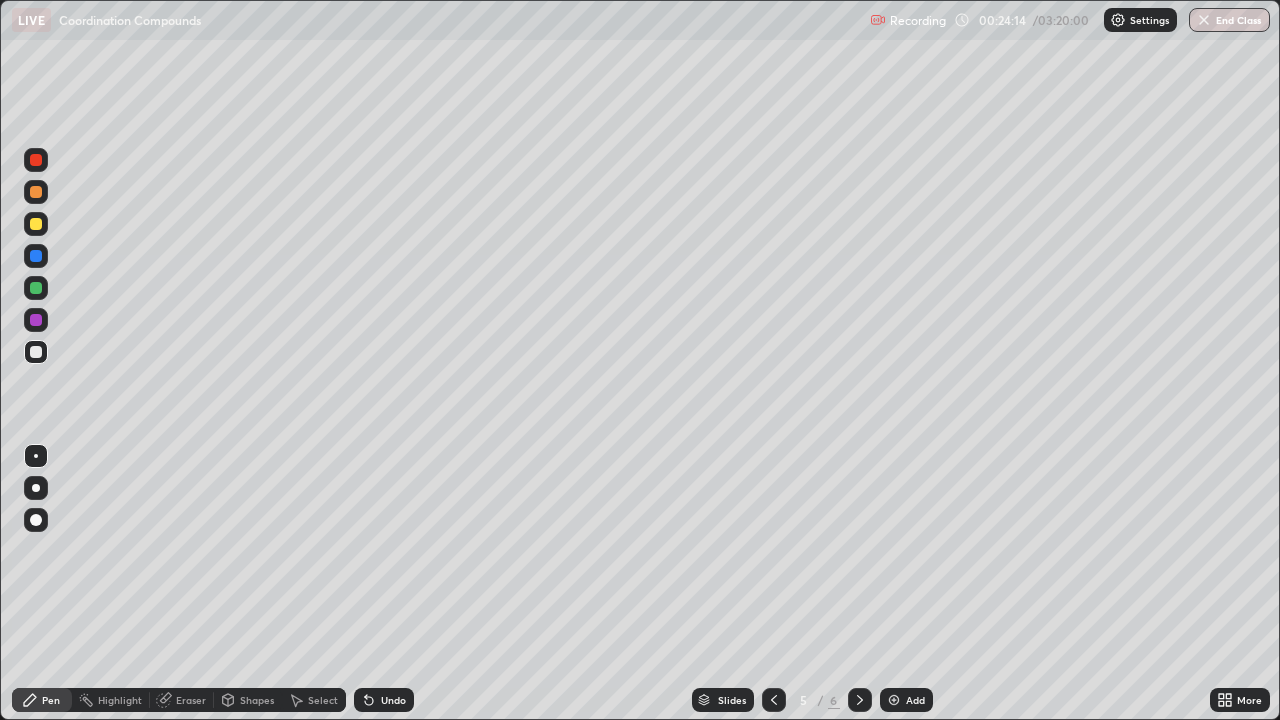 click 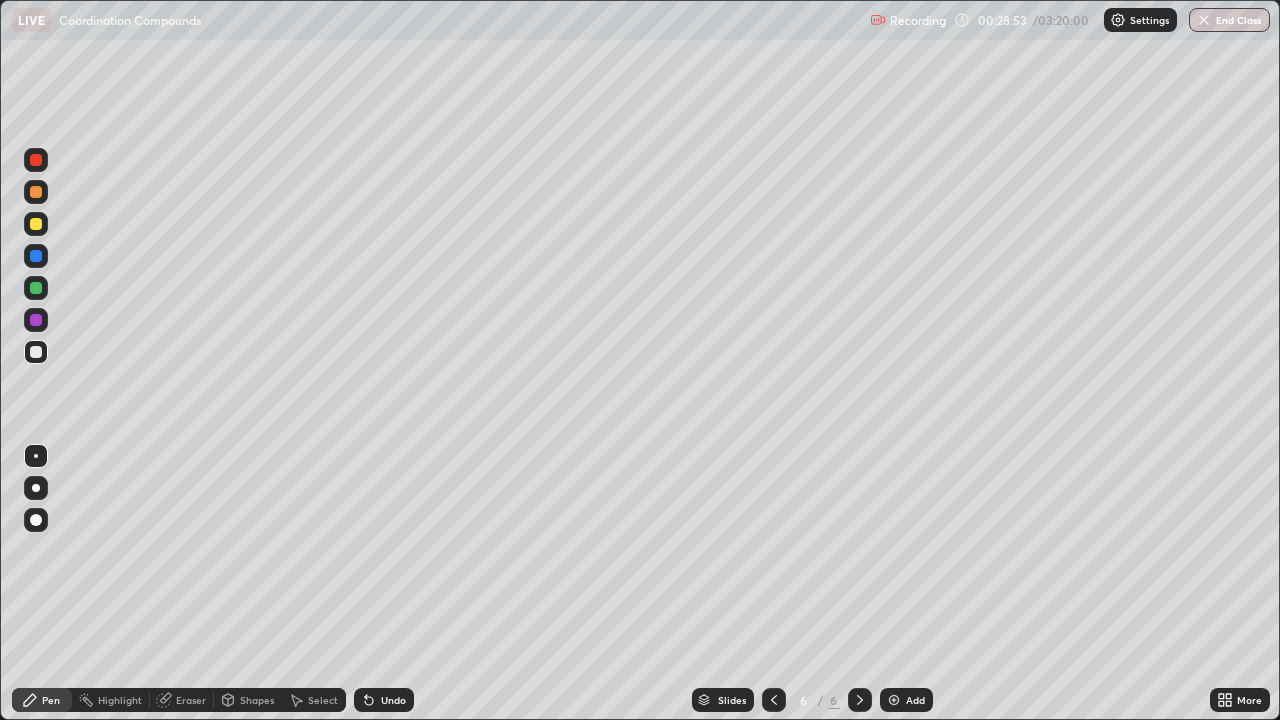 click on "Add" at bounding box center [915, 700] 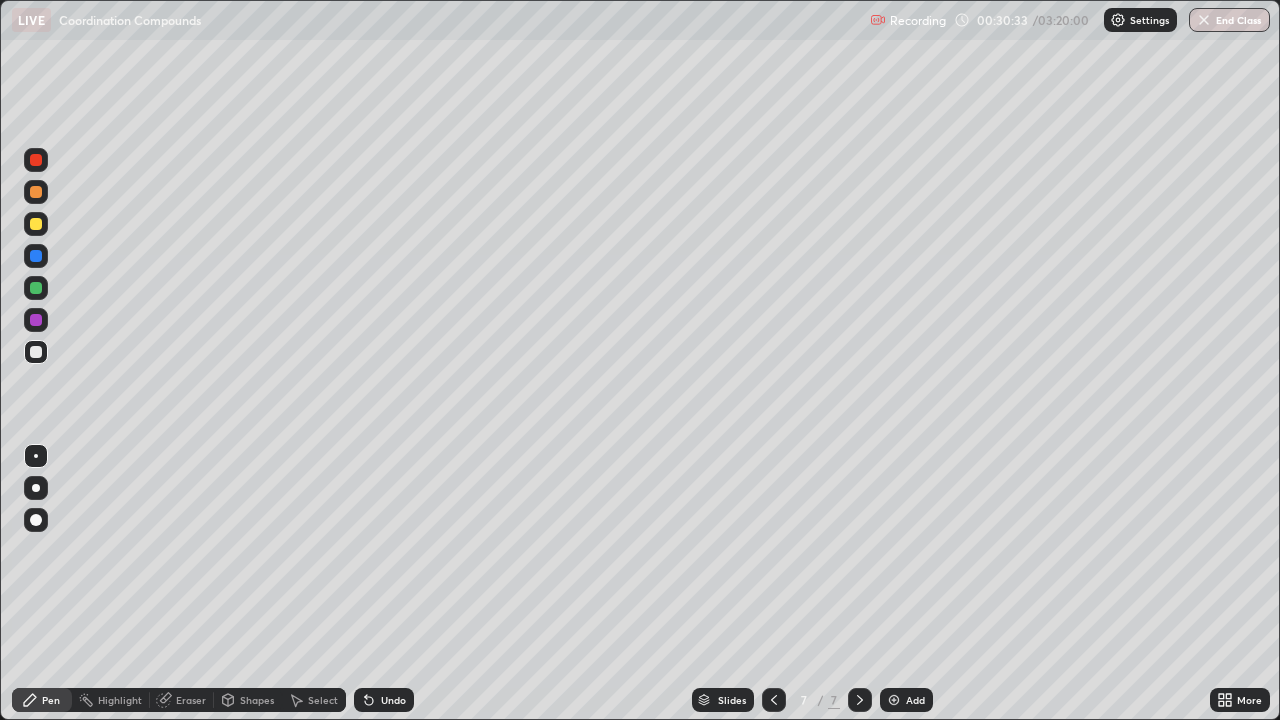 click on "Undo" at bounding box center (393, 700) 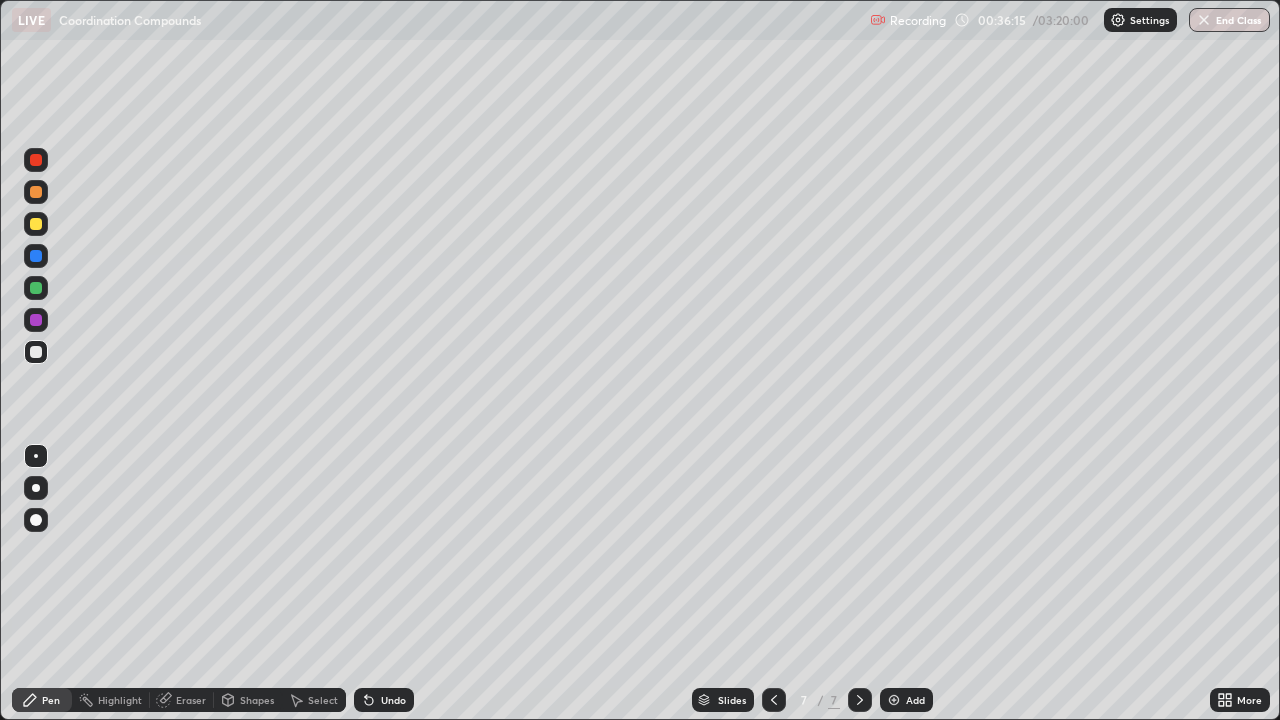 click at bounding box center (894, 700) 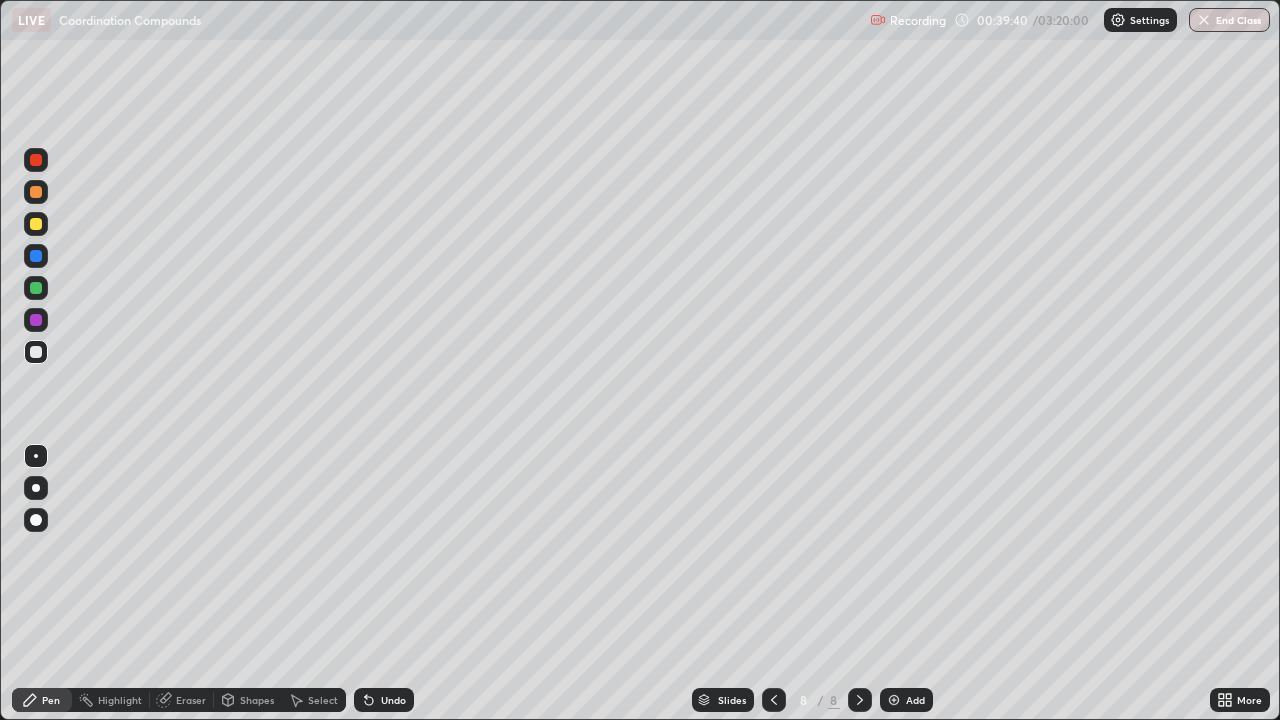 click on "Add" at bounding box center [906, 700] 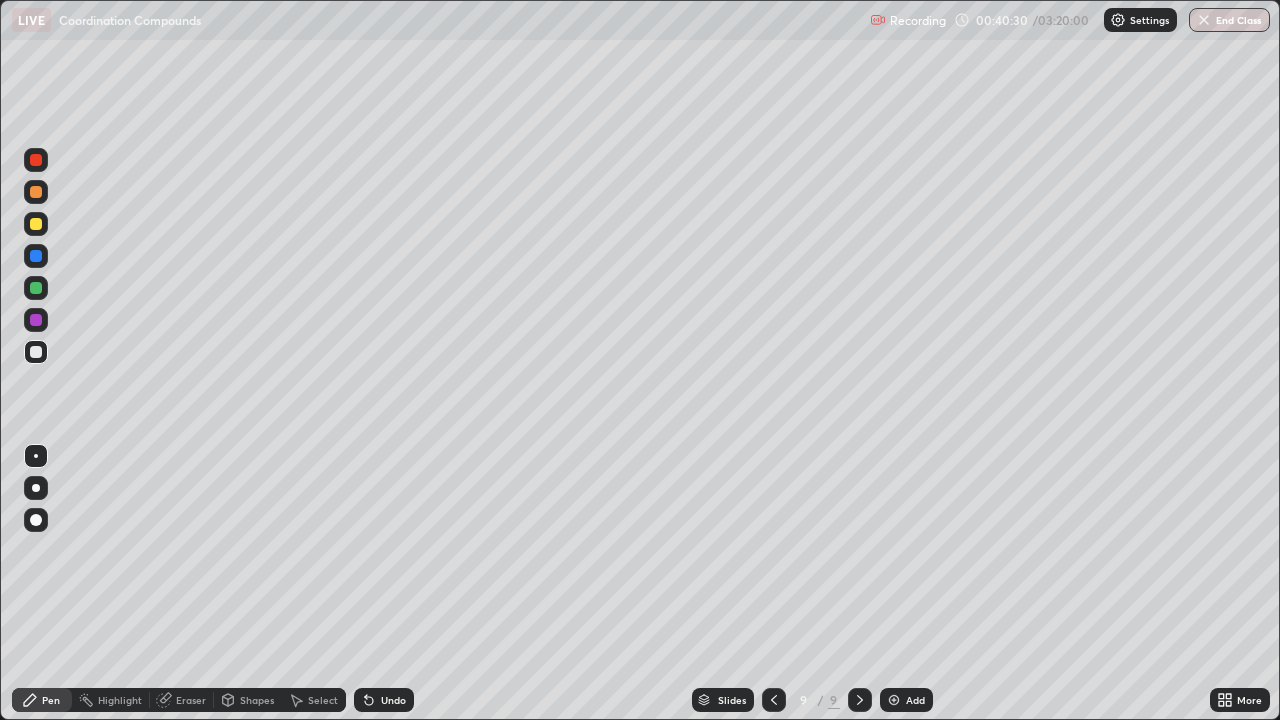 click on "Eraser" at bounding box center [191, 700] 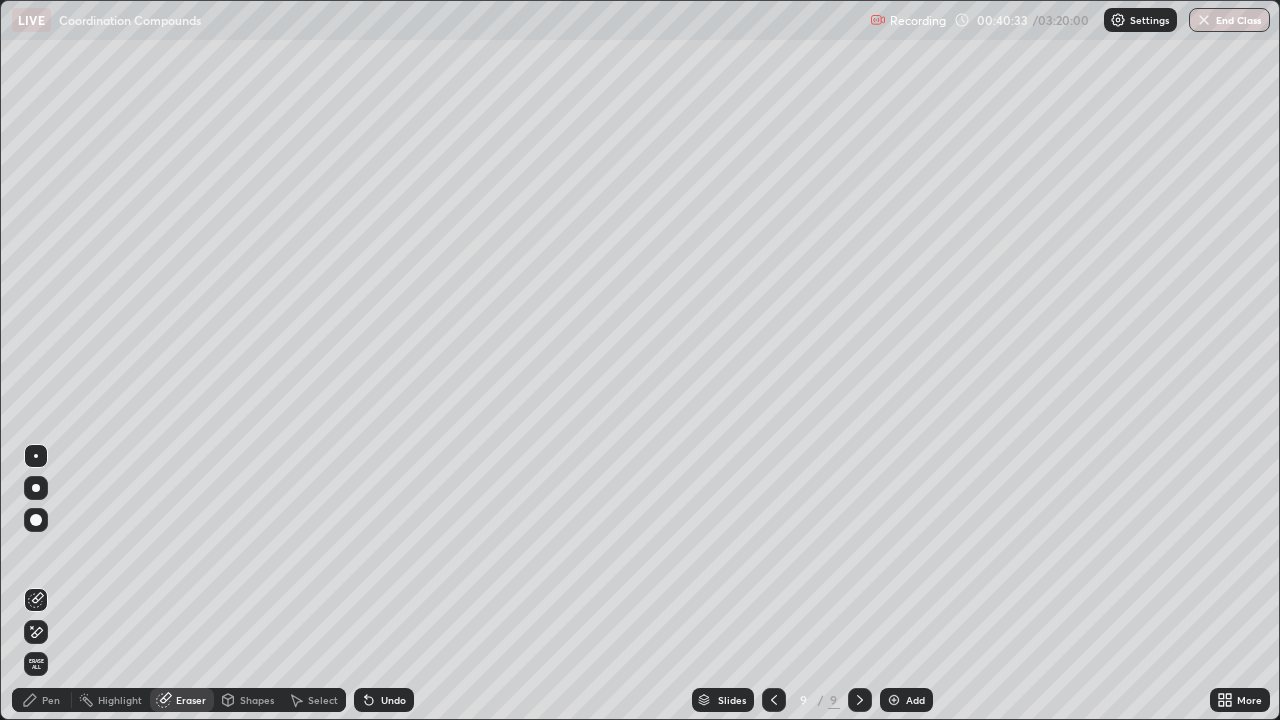 click on "Pen" at bounding box center (51, 700) 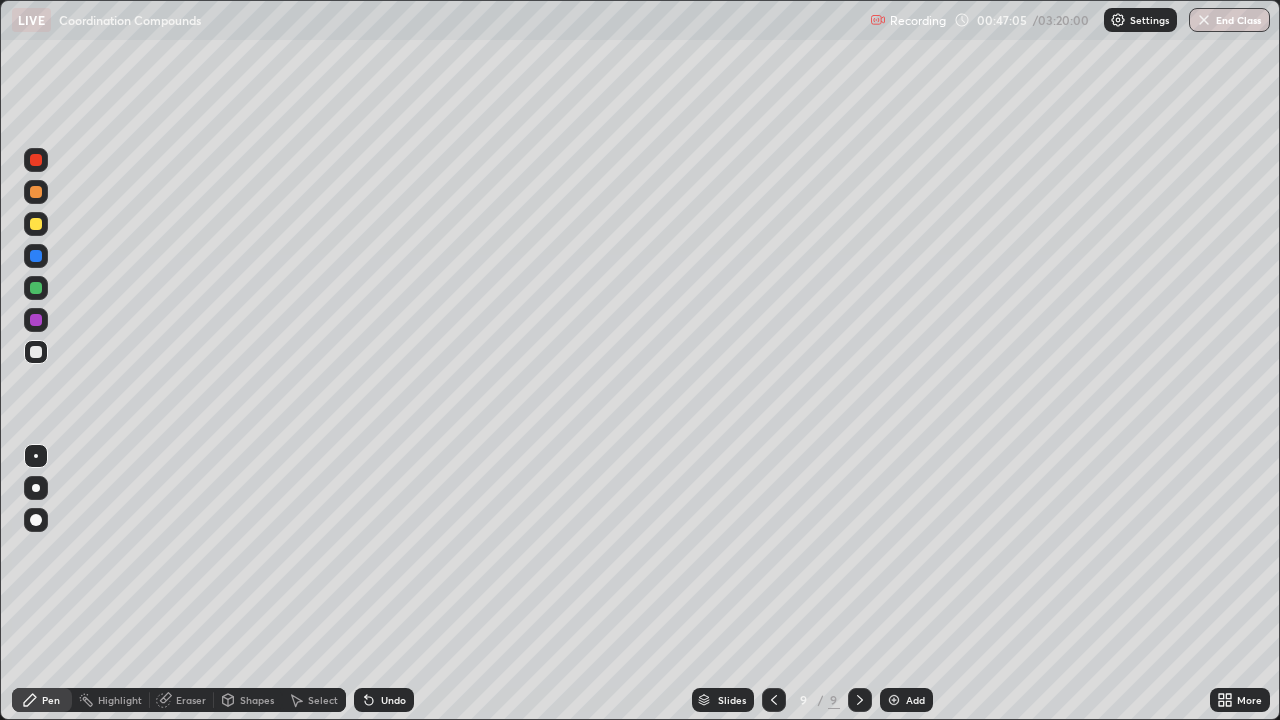 click at bounding box center (894, 700) 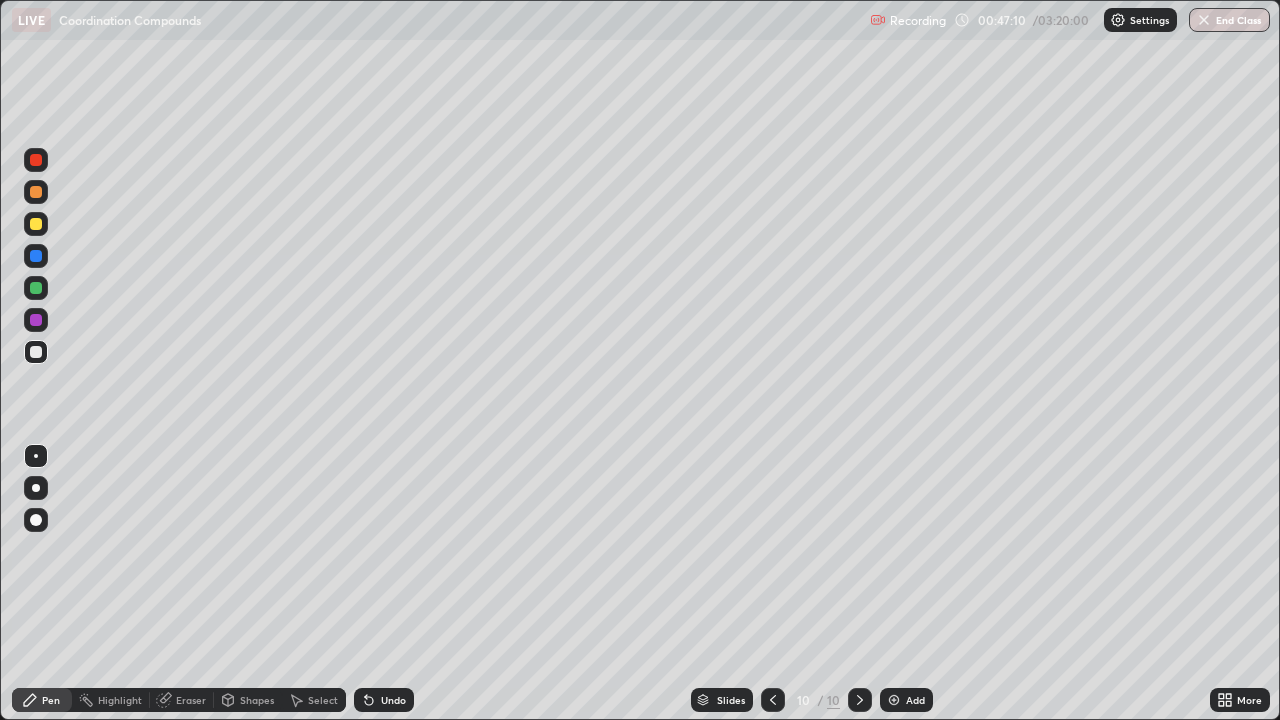 click at bounding box center [773, 700] 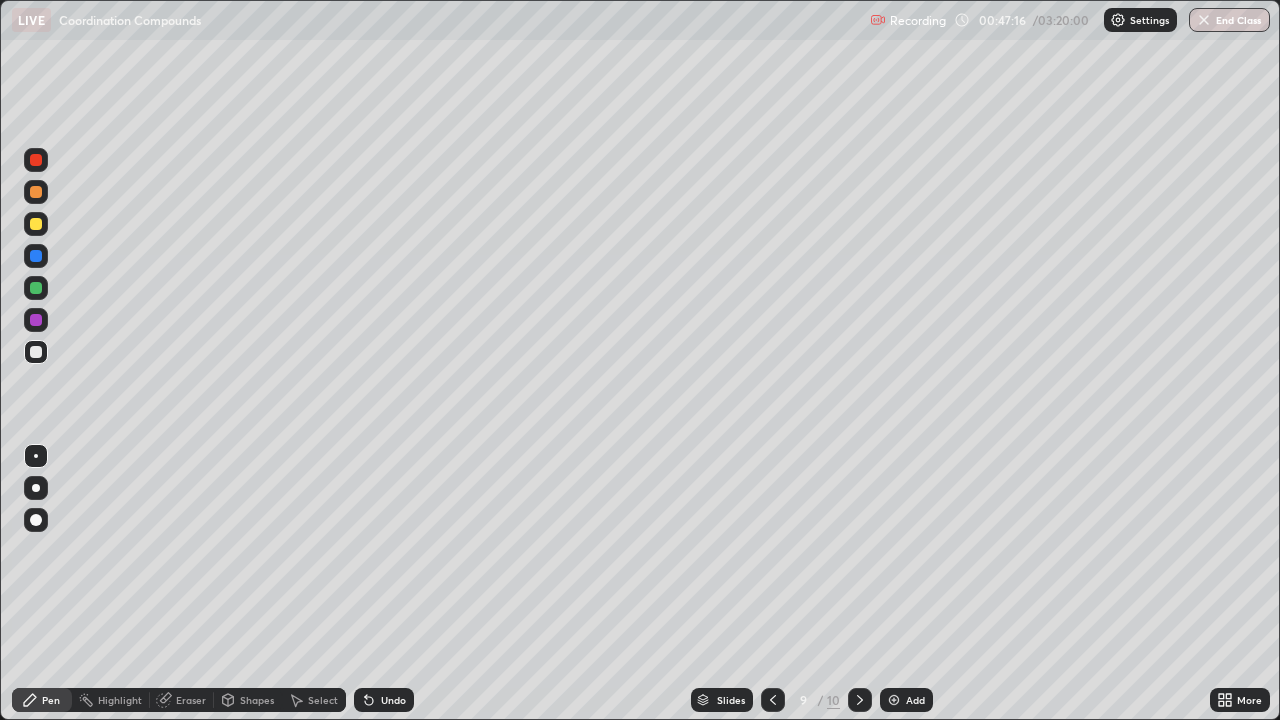 click 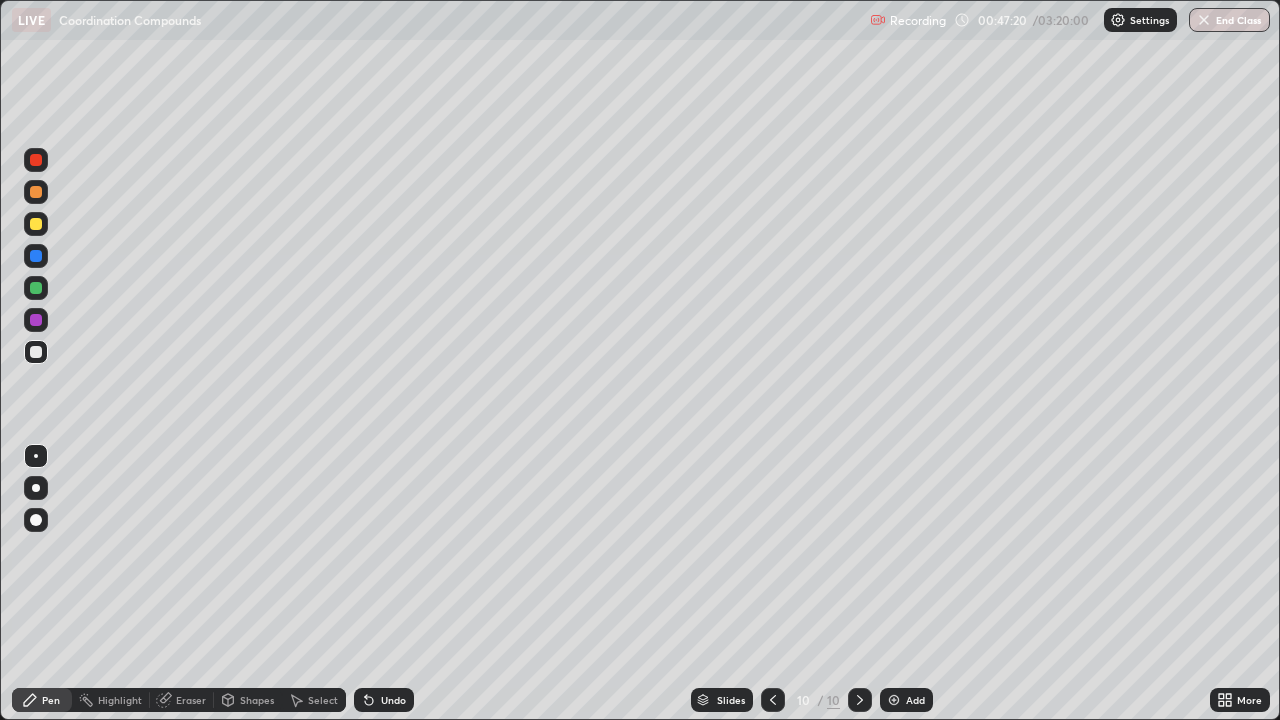 click on "Undo" at bounding box center [393, 700] 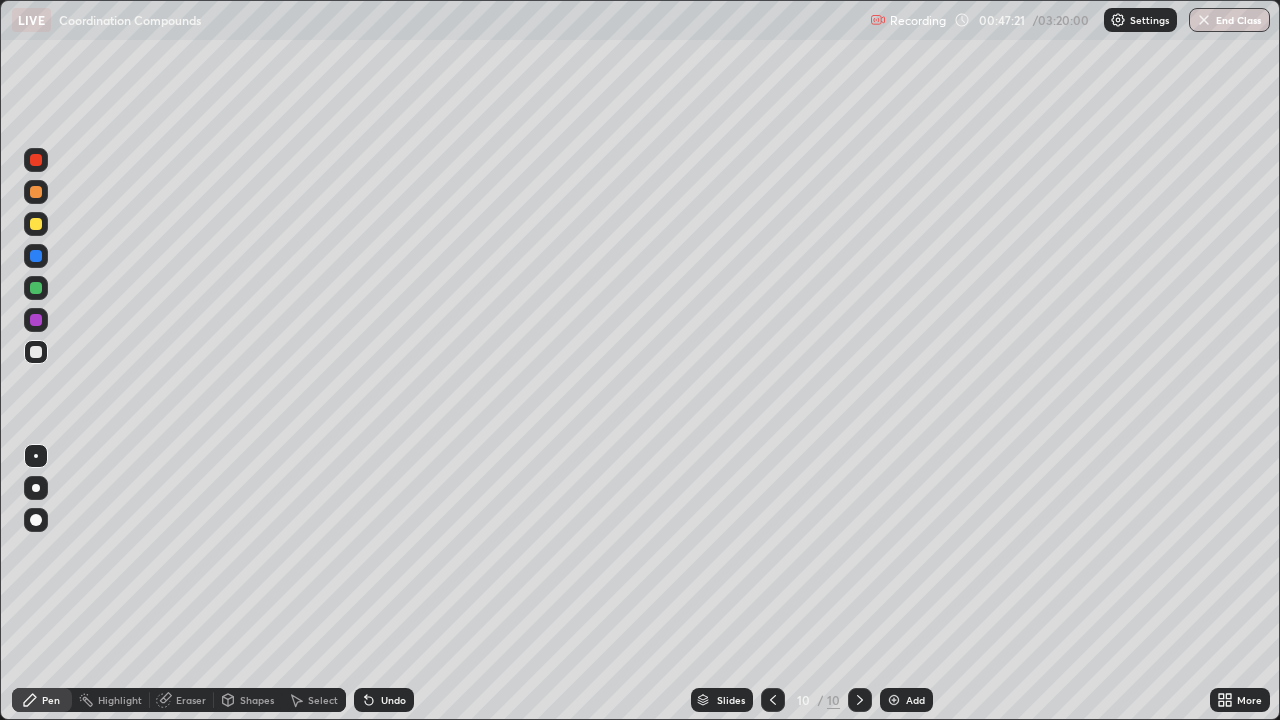 click on "Undo" at bounding box center [393, 700] 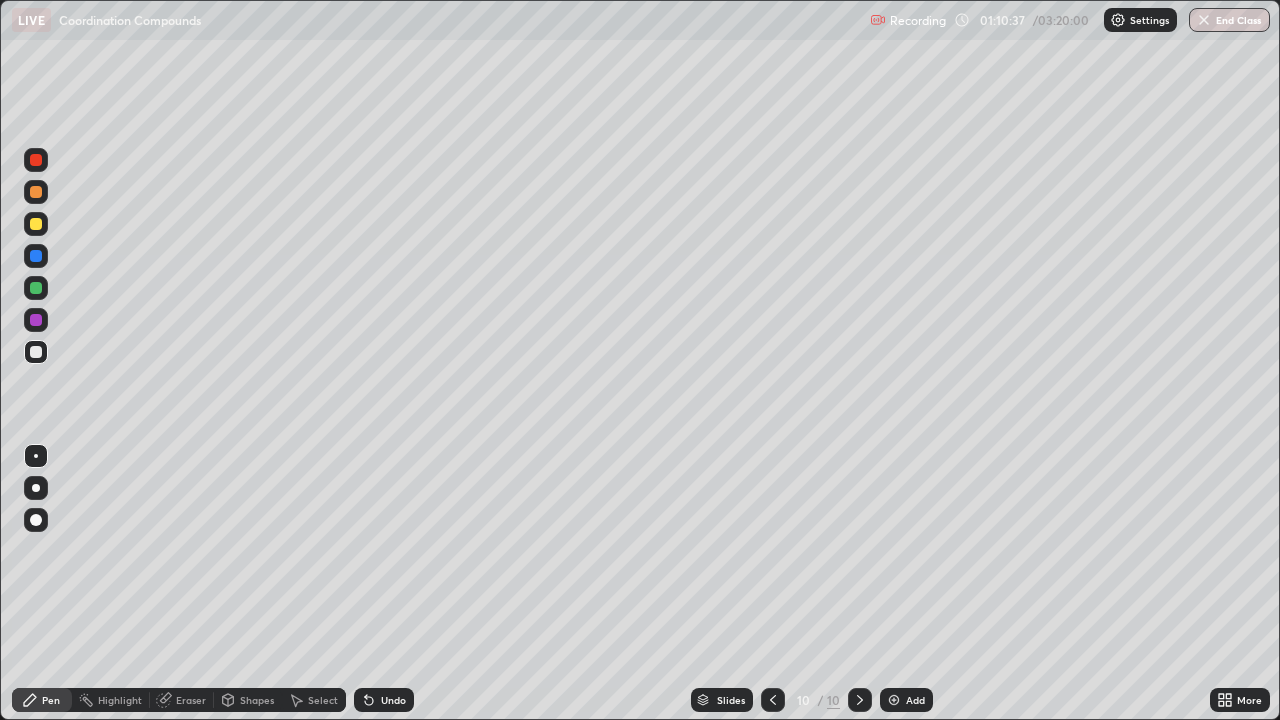 click on "Add" at bounding box center [906, 700] 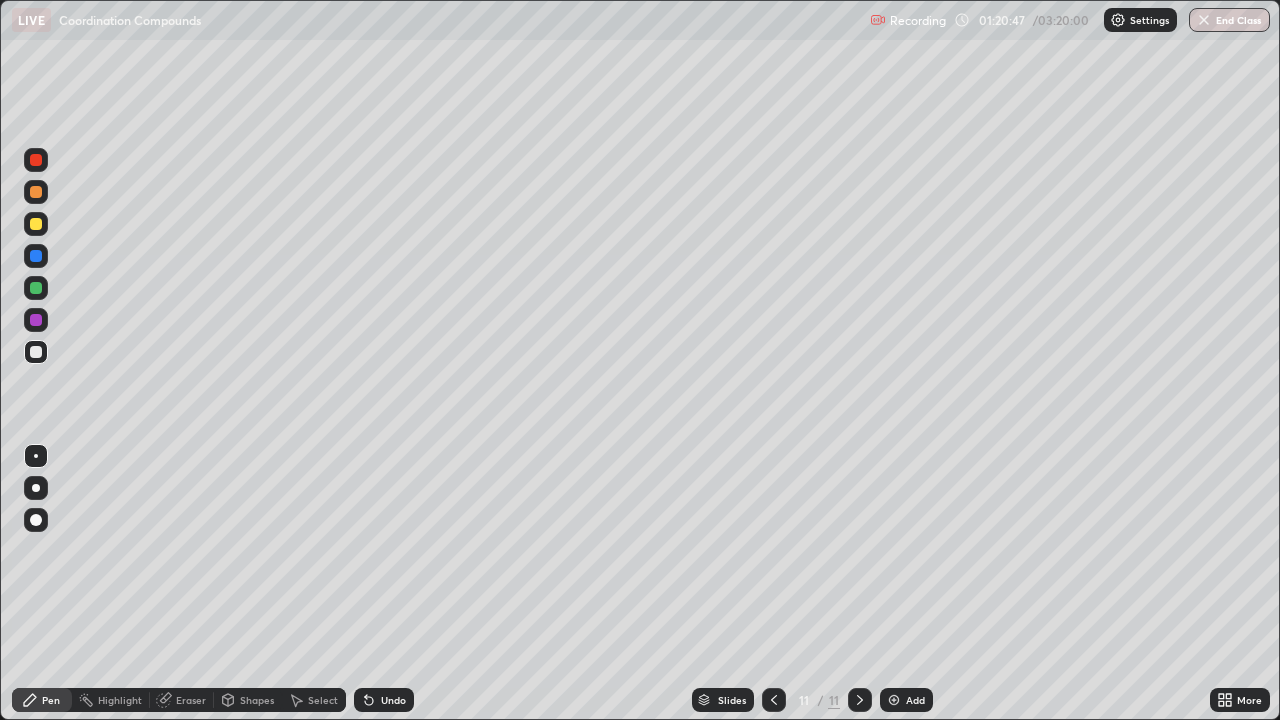 click on "Add" at bounding box center [915, 700] 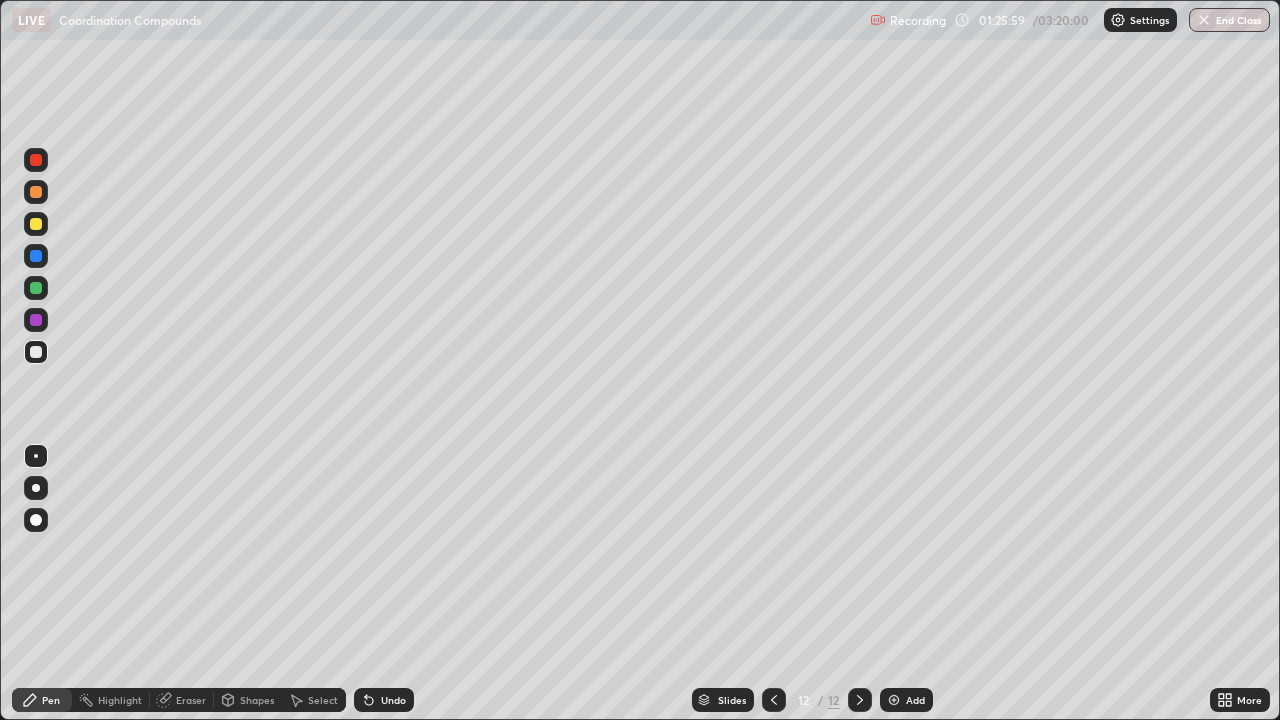 click on "Eraser" at bounding box center [191, 700] 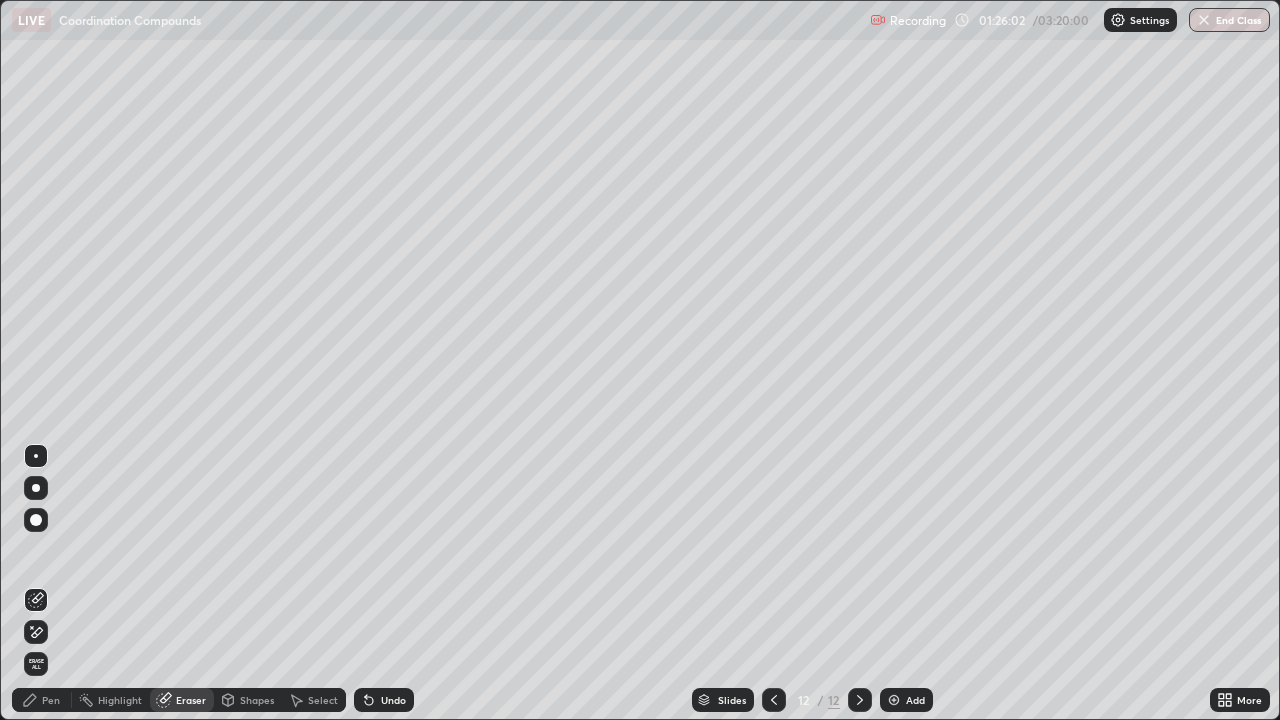 click on "Pen" at bounding box center [51, 700] 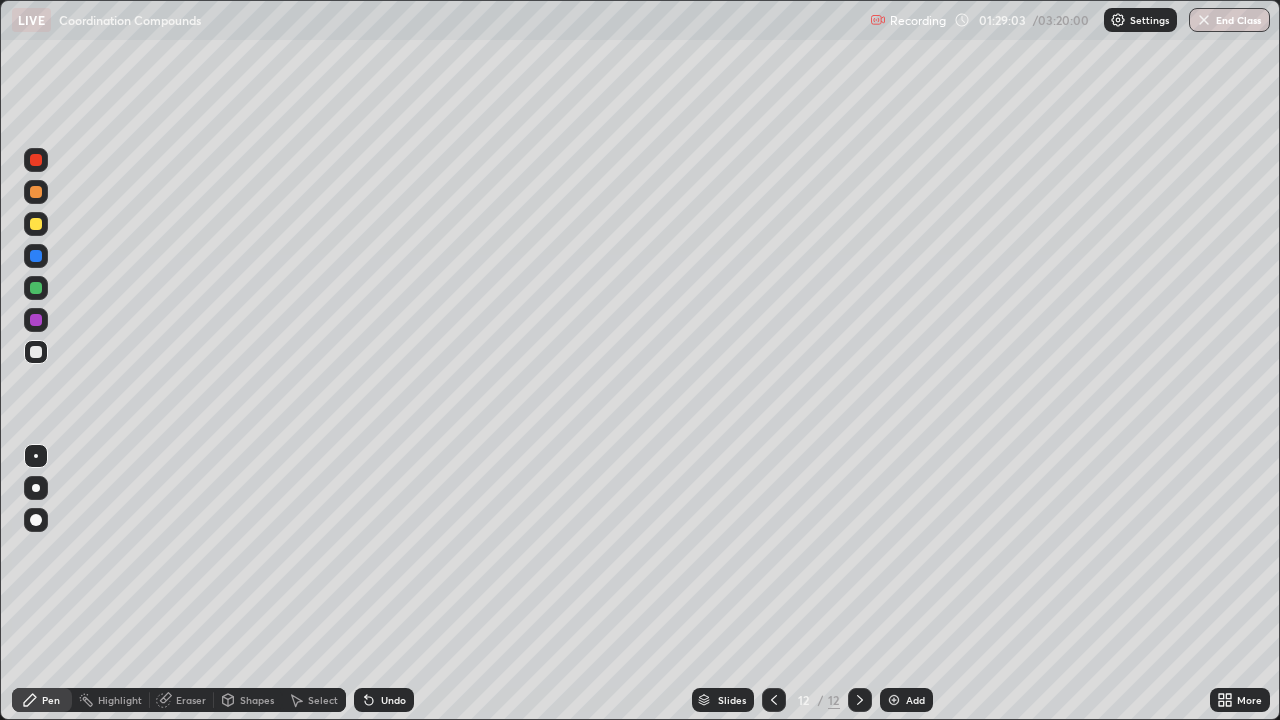 click on "Eraser" at bounding box center (191, 700) 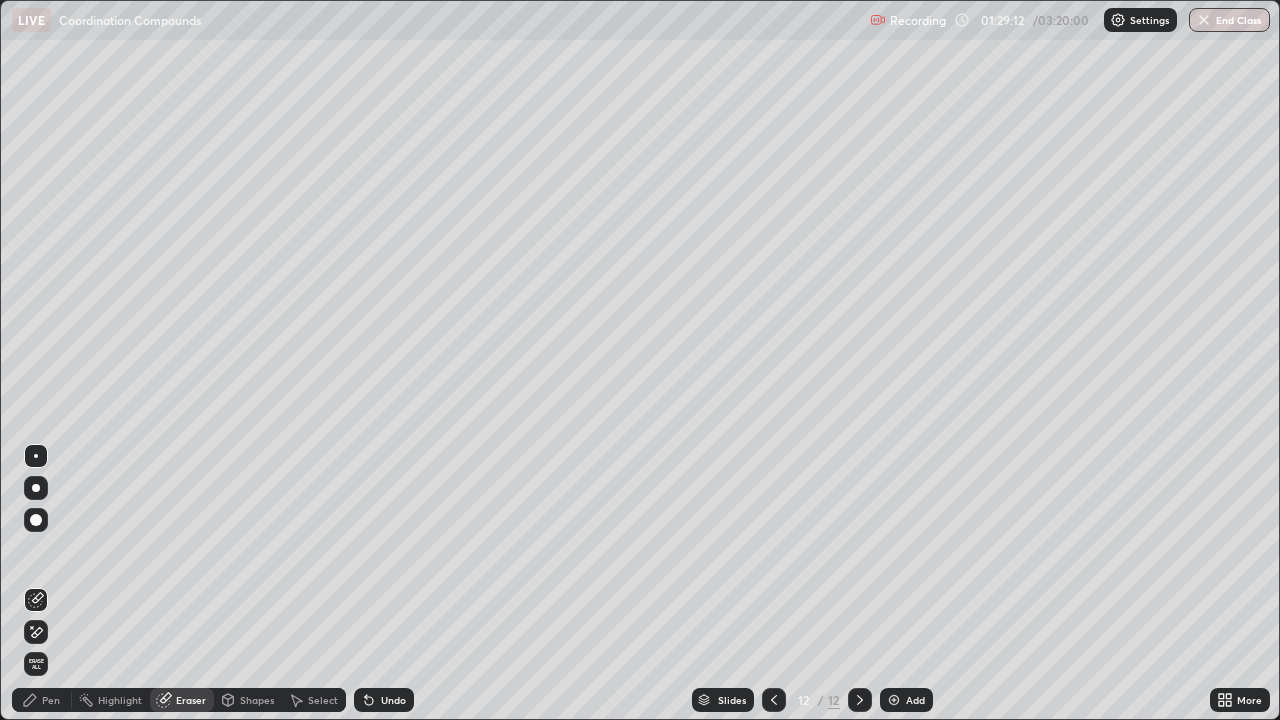 click 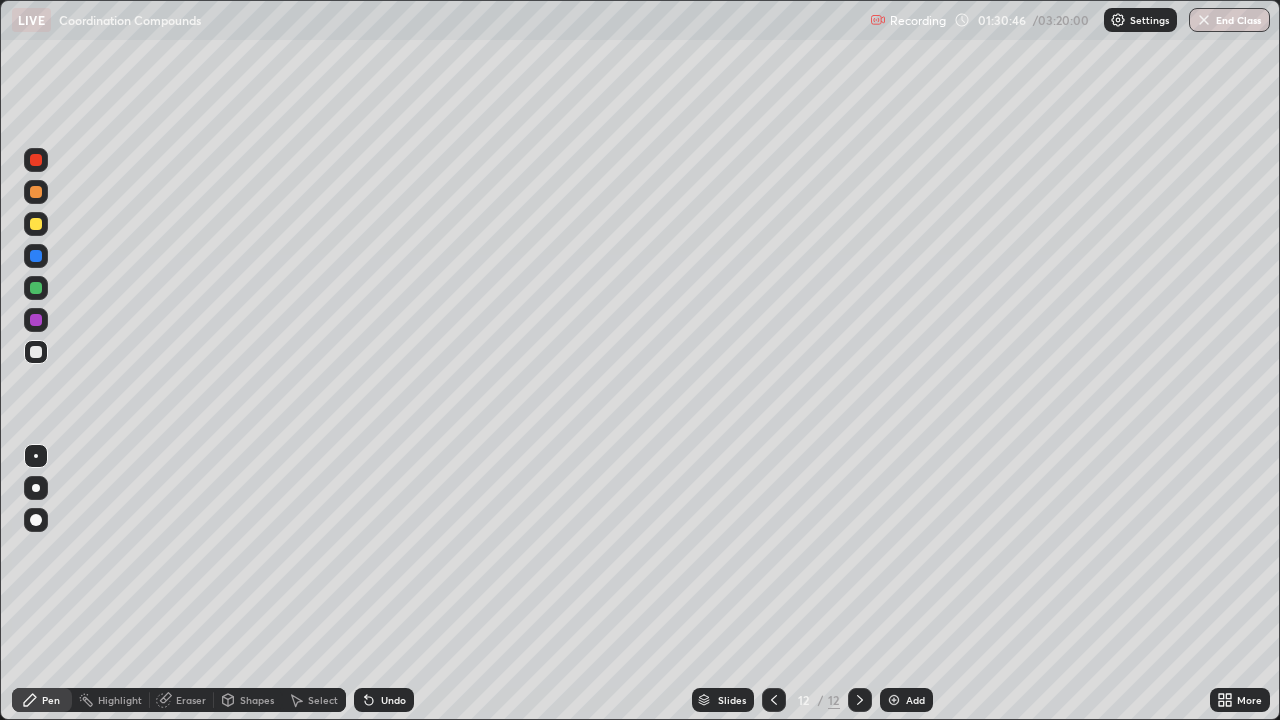 click on "Add" at bounding box center (915, 700) 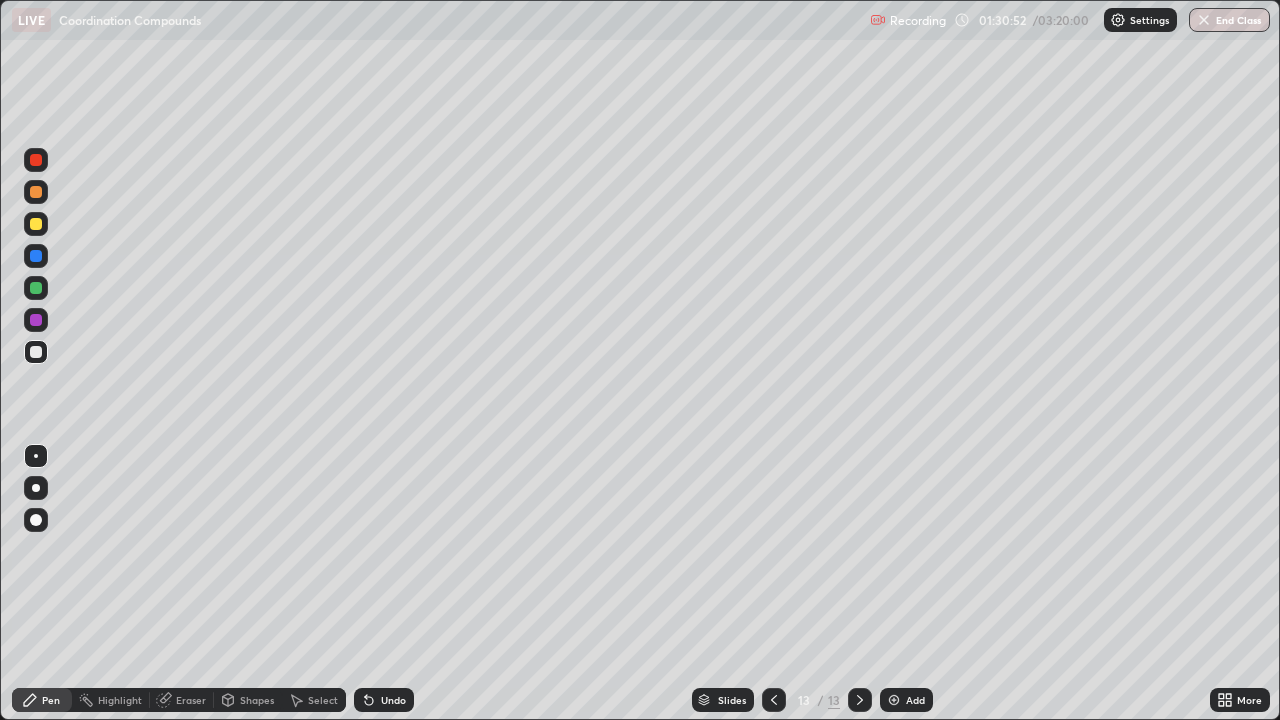 click on "Undo" at bounding box center [393, 700] 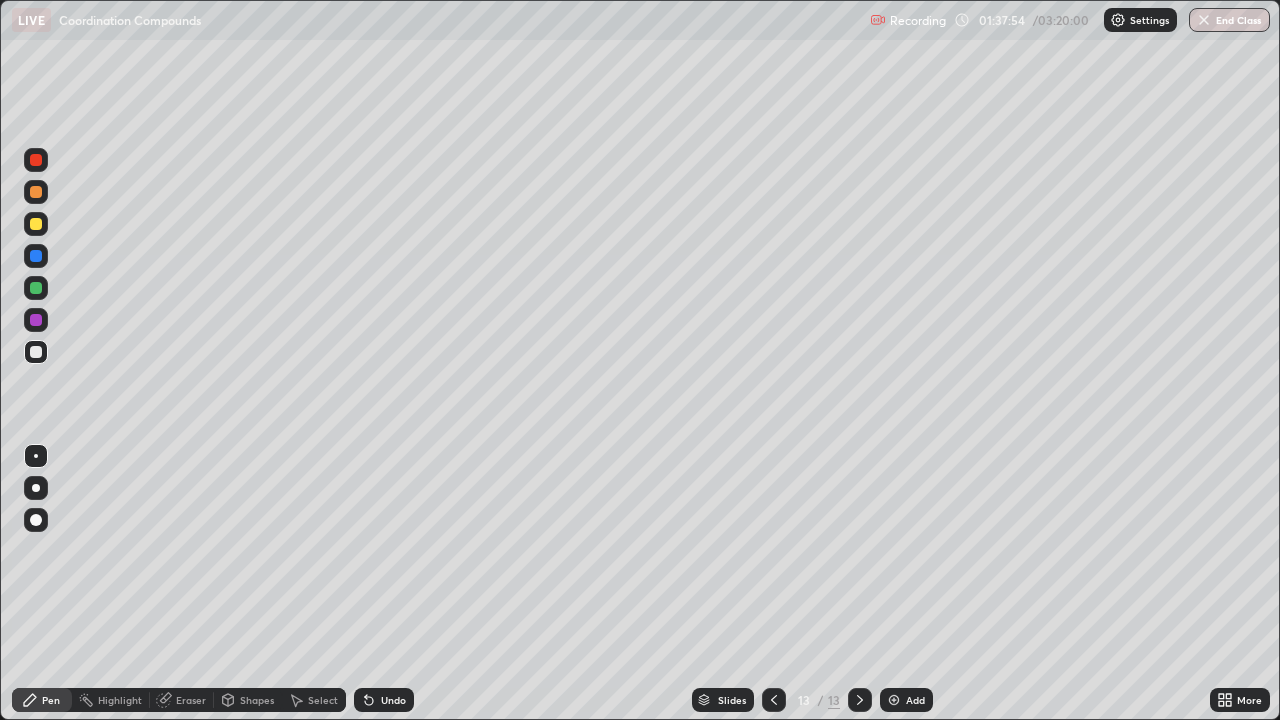 click on "Add" at bounding box center (906, 700) 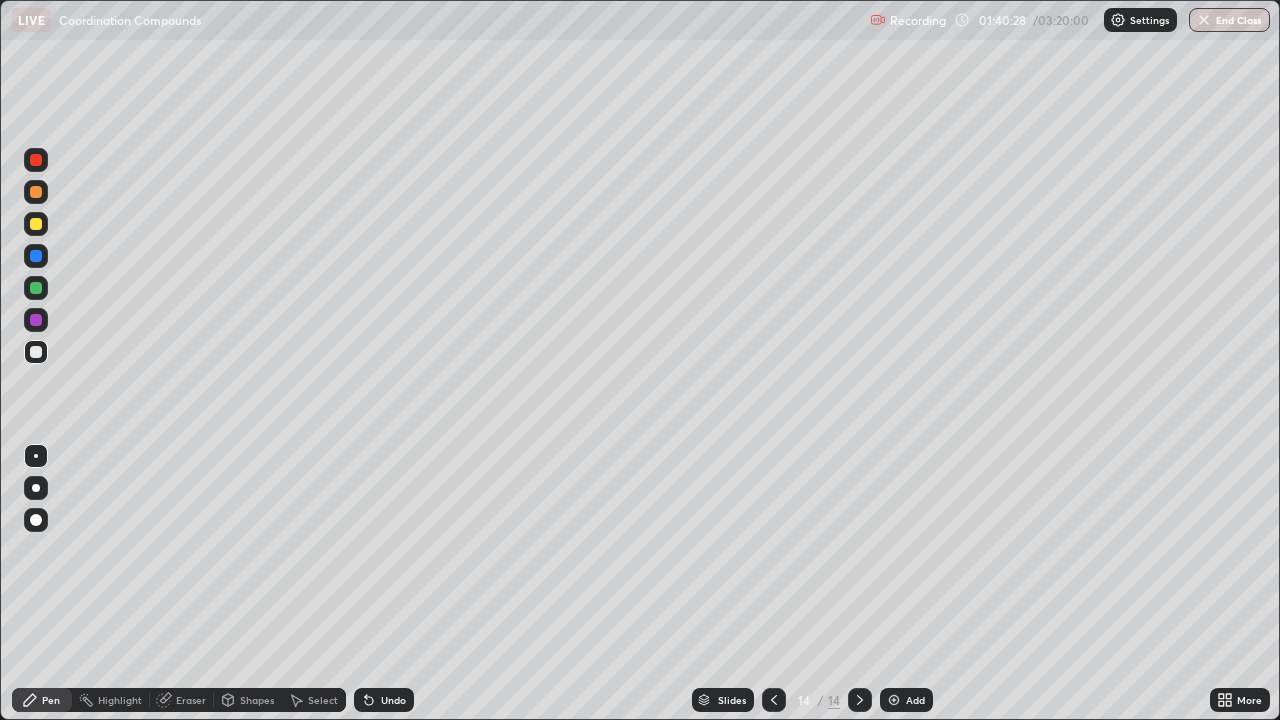 click 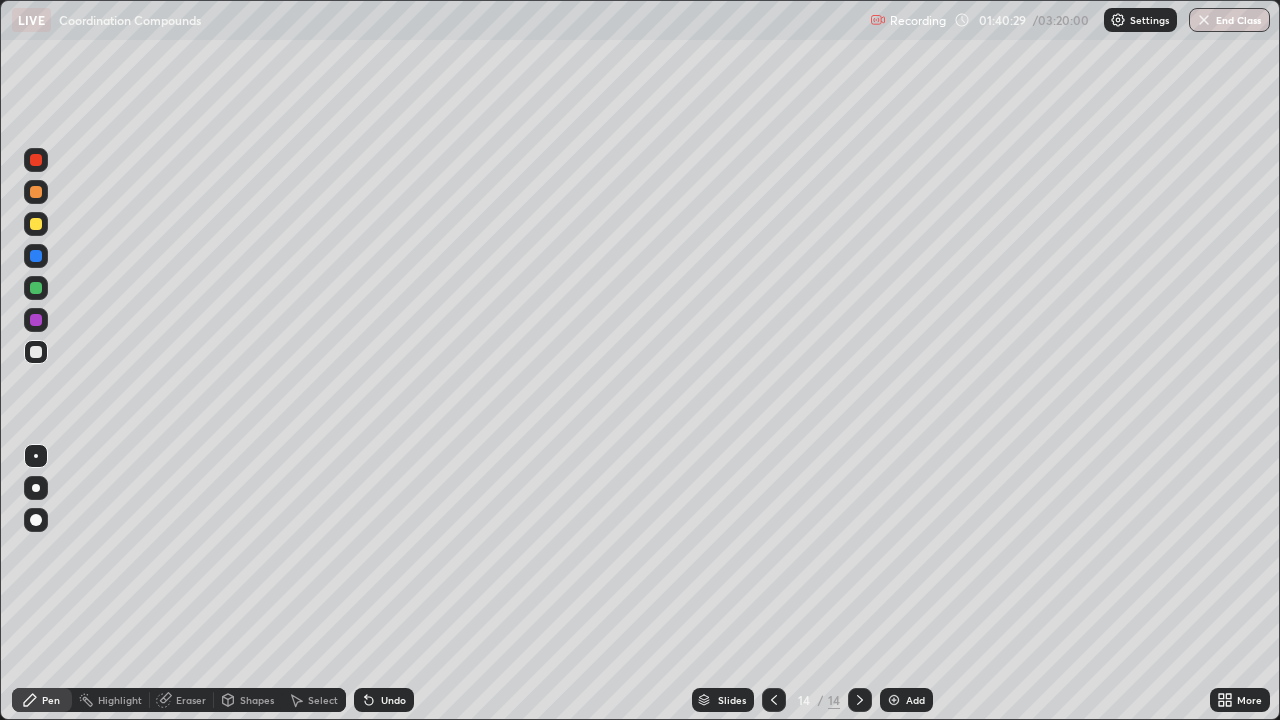 click on "Add" at bounding box center [915, 700] 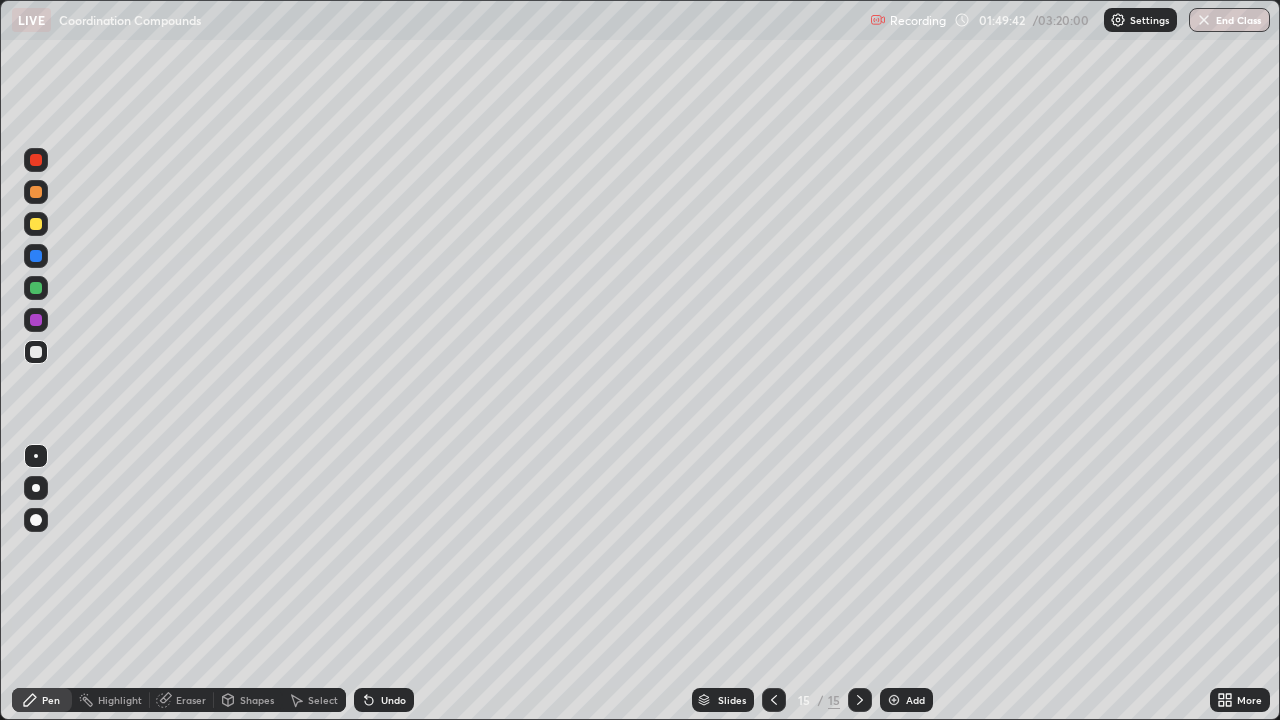 click at bounding box center (860, 700) 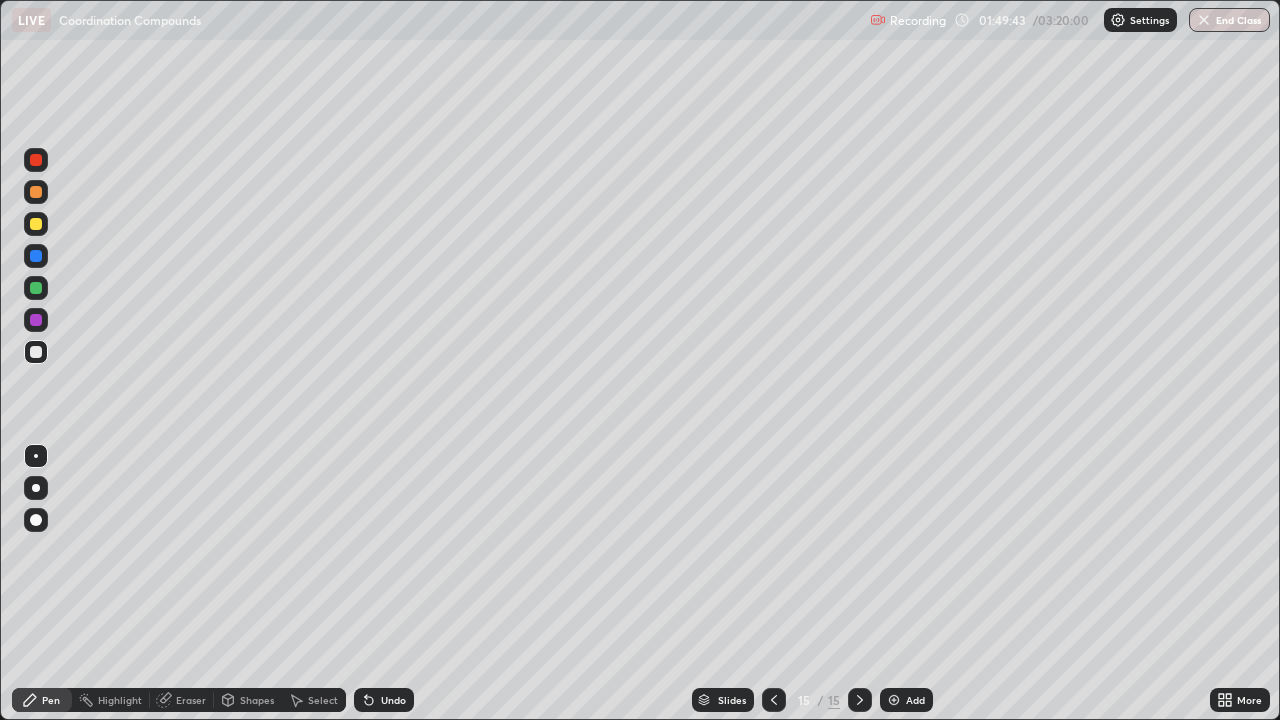 click 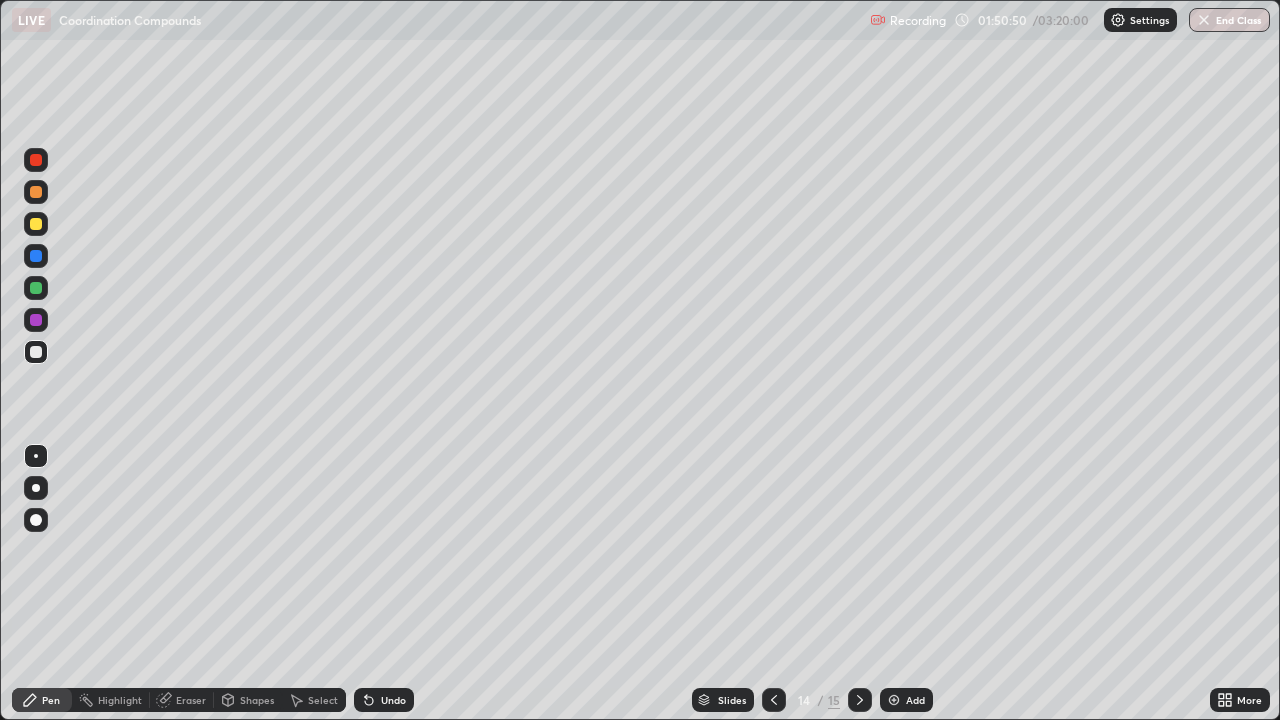 click on "Undo" at bounding box center (393, 700) 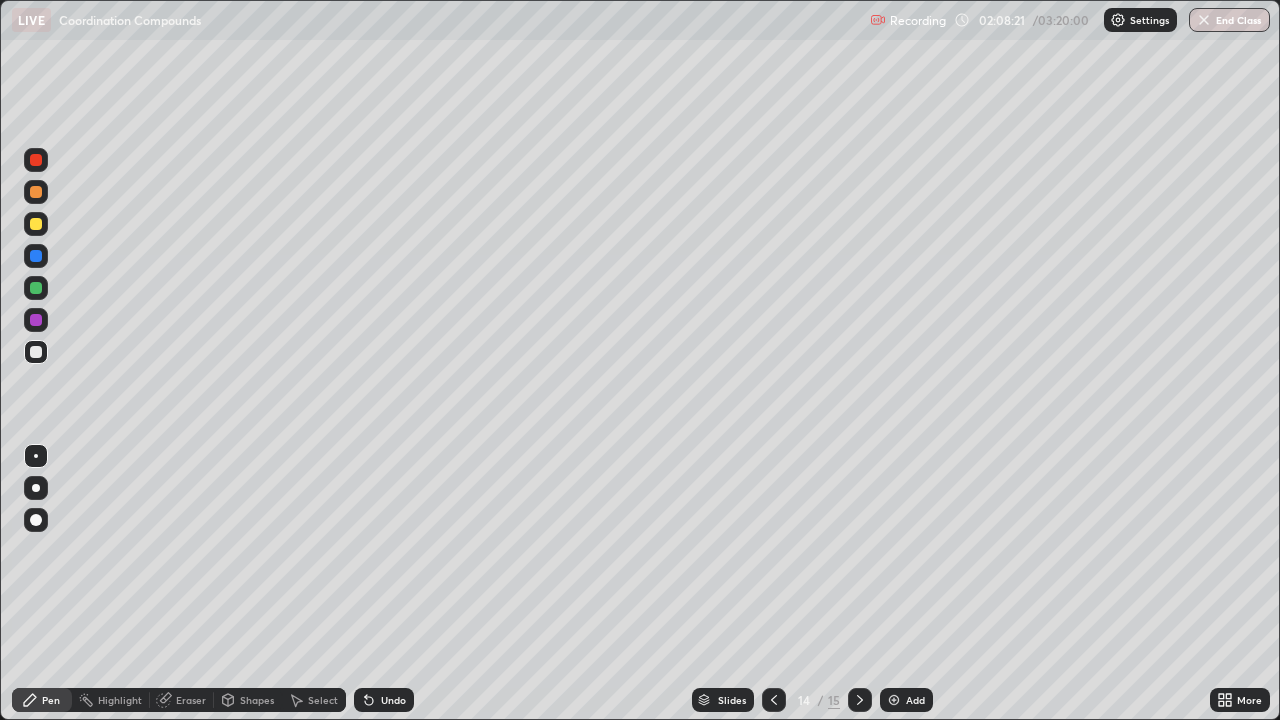 click on "Settings" at bounding box center [1149, 20] 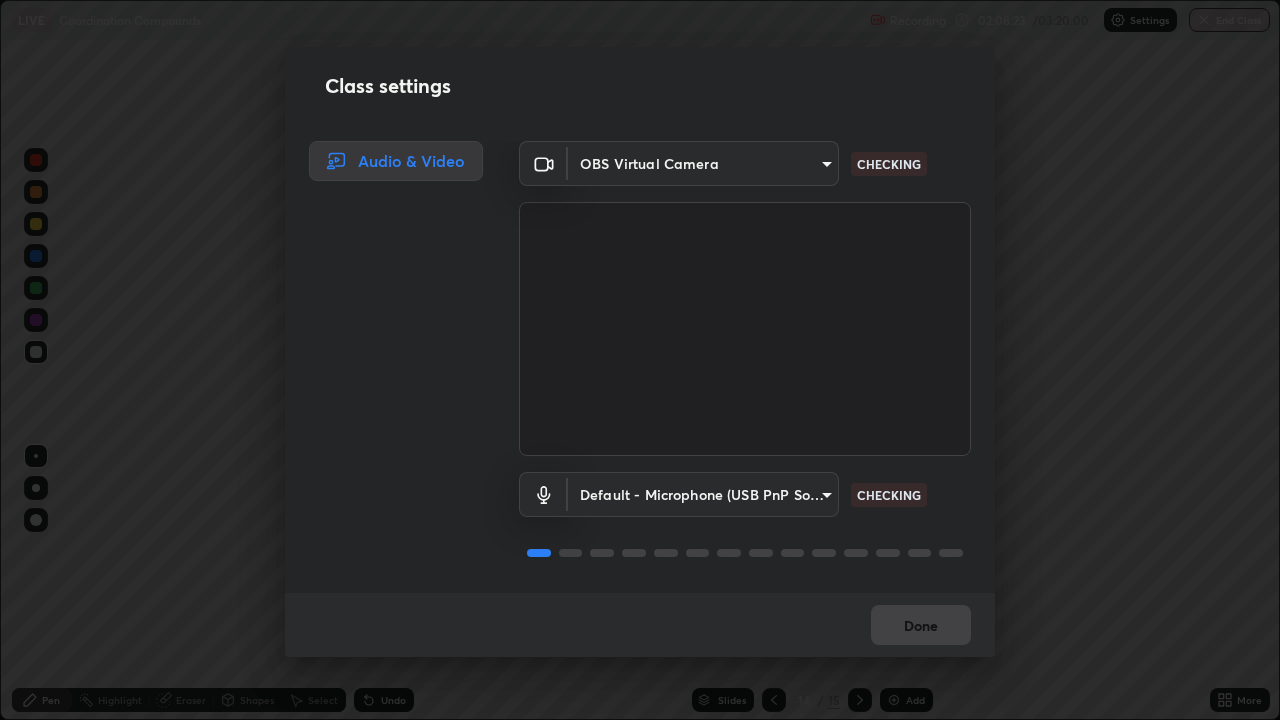 click on "Class settings Audio & Video OBS Virtual Camera a3b5dc79f1ecfe858b455d0bb3e71d1968431809174183cca7ad938a8bc51832 CHECKING Default - Microphone (USB PnP Sound Device) default CHECKING Done" at bounding box center [640, 360] 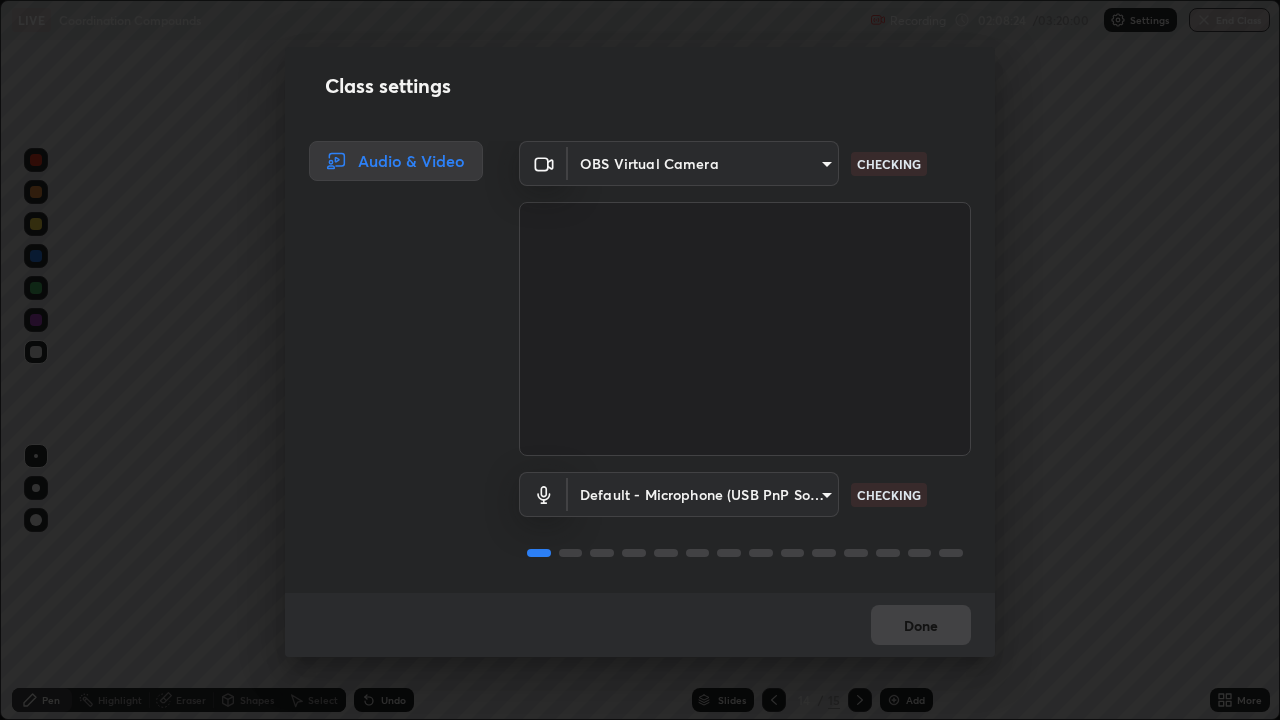 click on "Done" at bounding box center [640, 625] 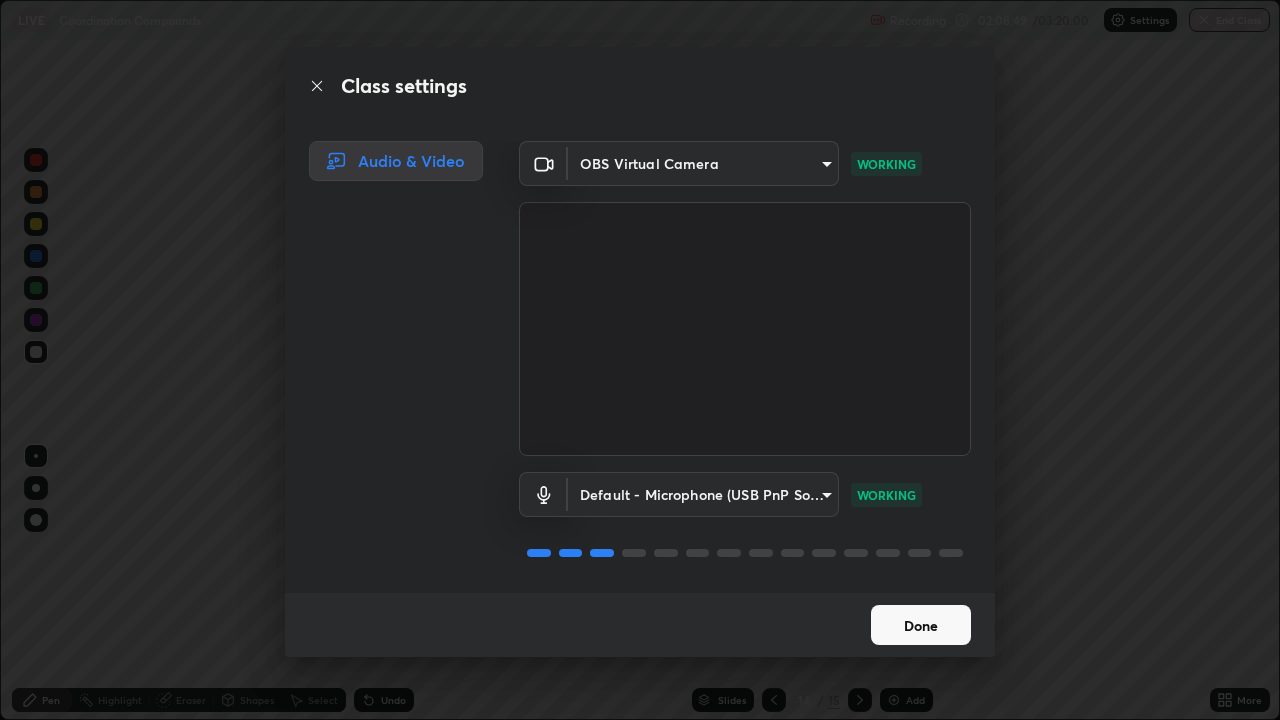 click on "Done" at bounding box center (921, 625) 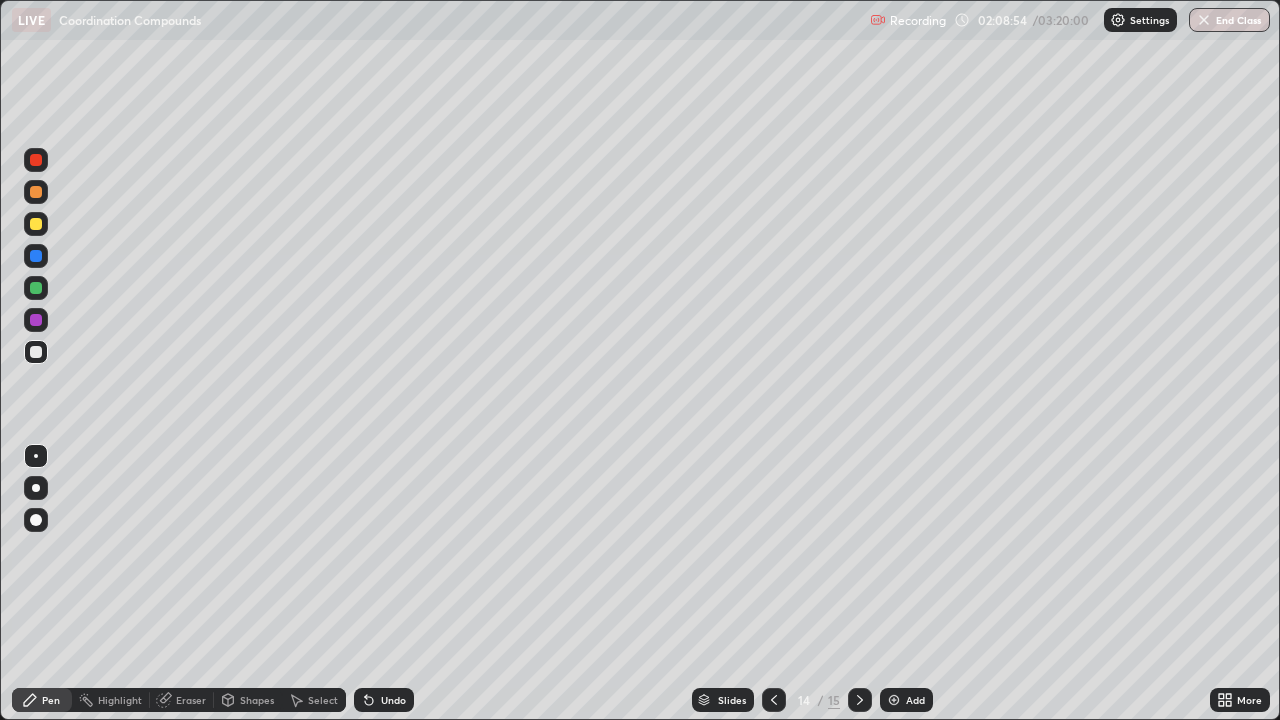click at bounding box center [36, 560] 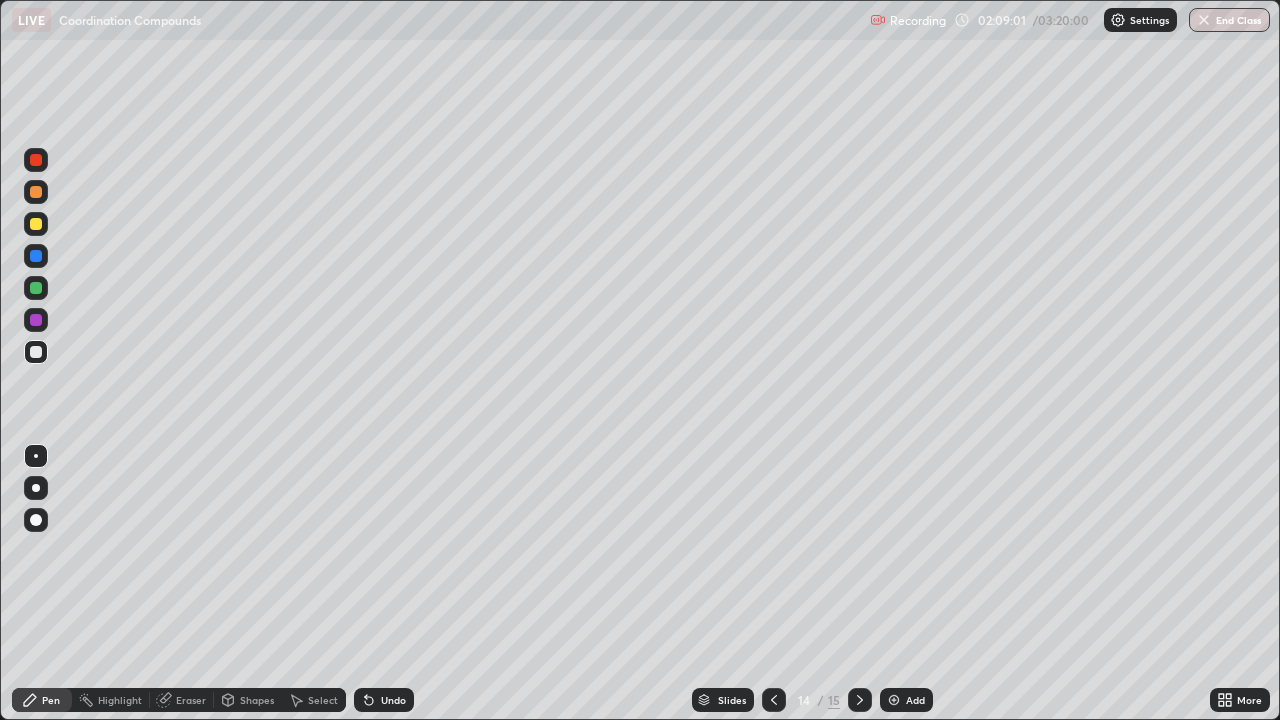 click at bounding box center [1118, 20] 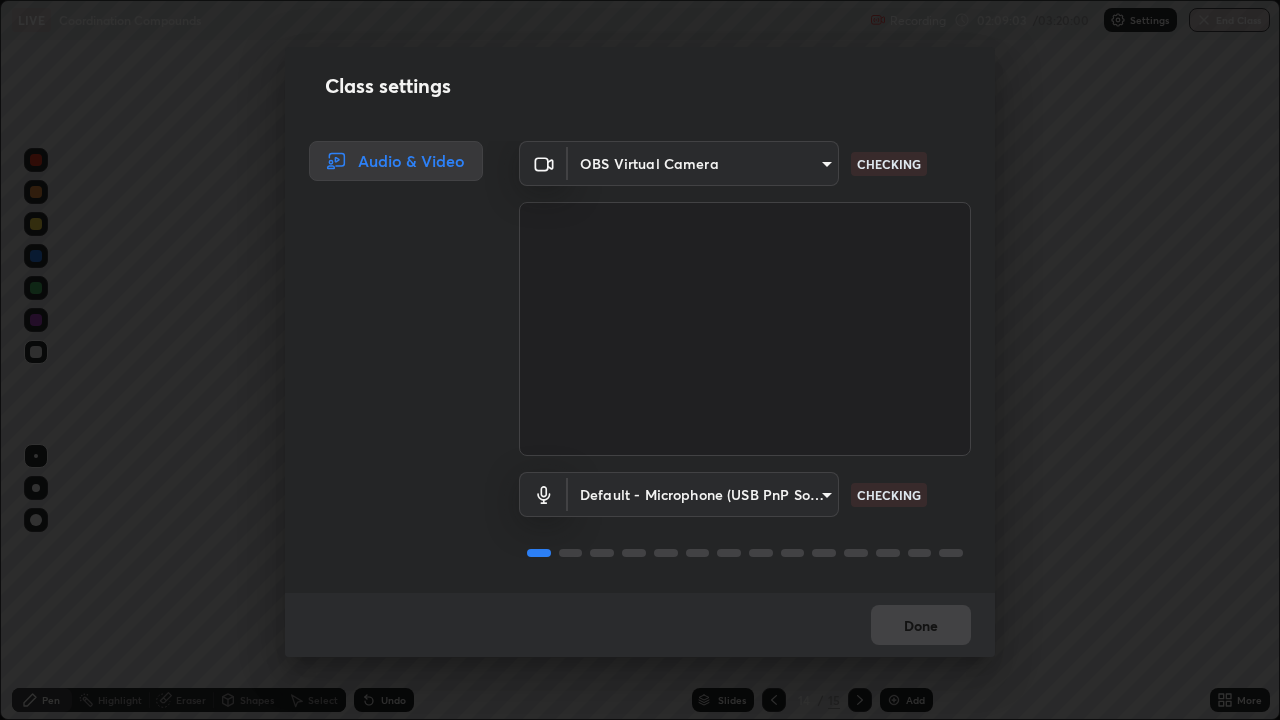 click on "Class settings Audio & Video OBS Virtual Camera a3b5dc79f1ecfe858b455d0bb3e71d1968431809174183cca7ad938a8bc51832 CHECKING Default - Microphone (USB PnP Sound Device) default CHECKING Done" at bounding box center [640, 360] 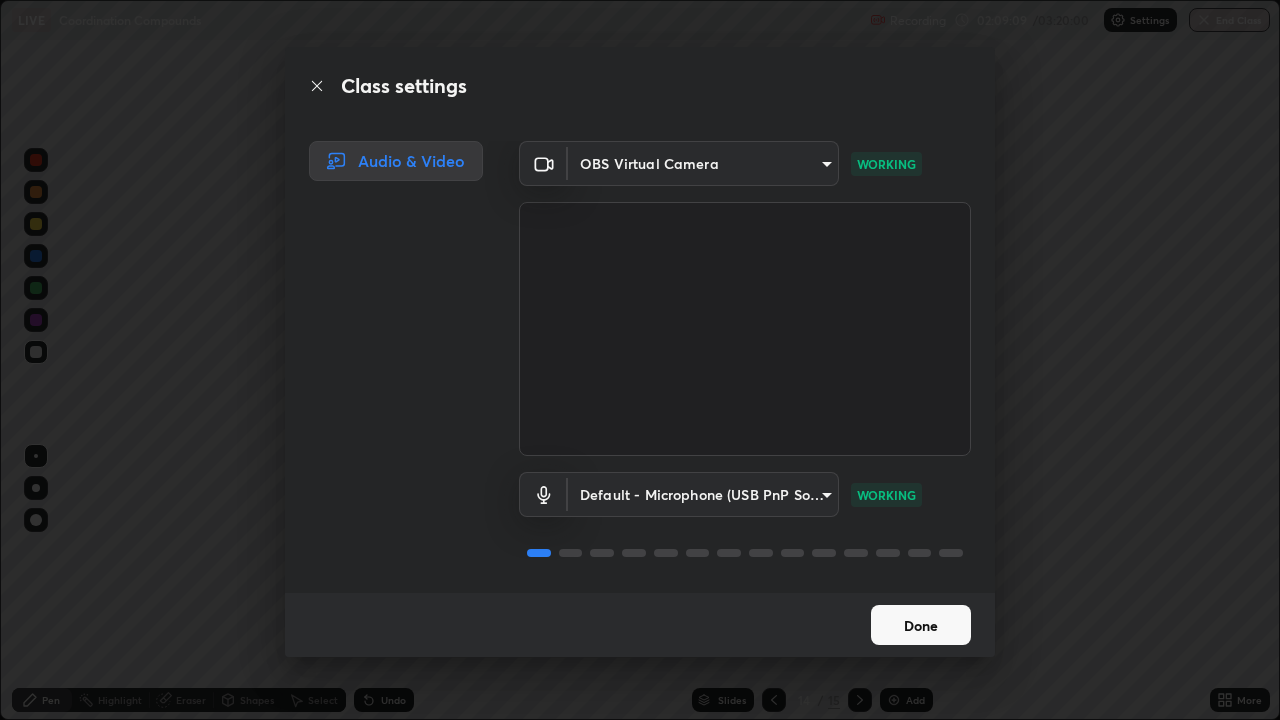click on "Done" at bounding box center (921, 625) 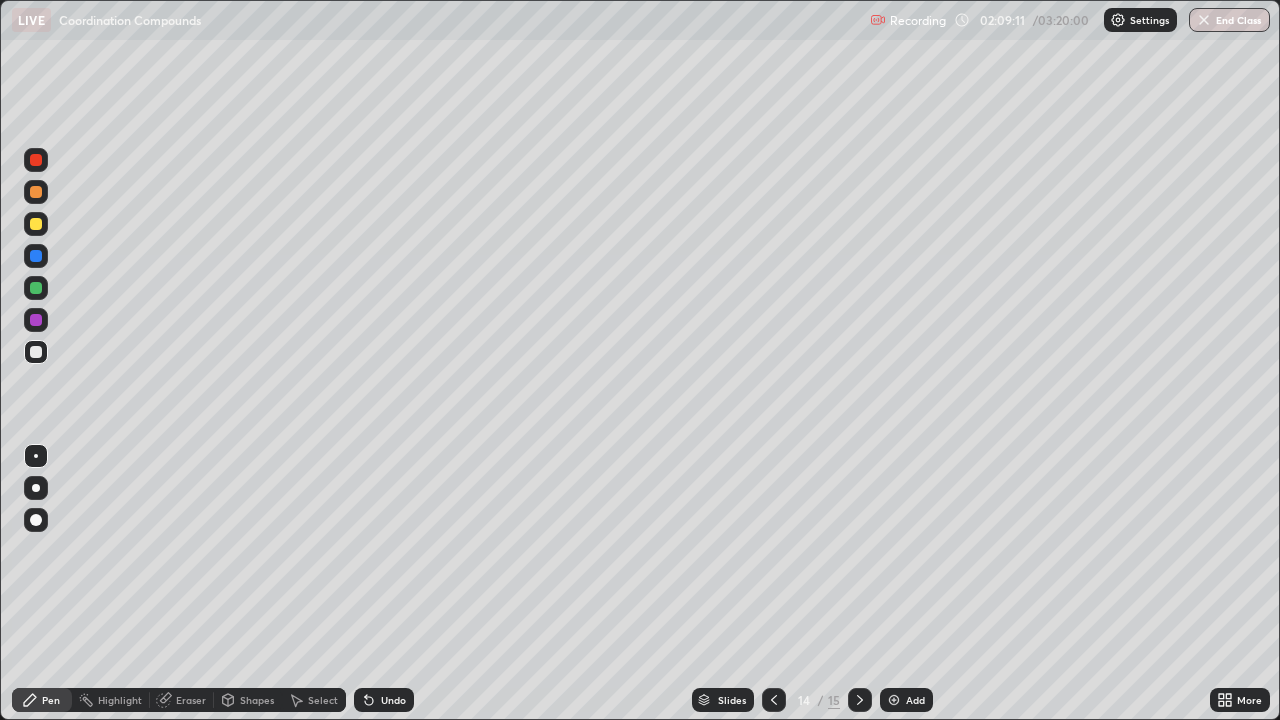 click on "Recording 02:09:11 /  03:20:00 Settings End Class" at bounding box center (1070, 20) 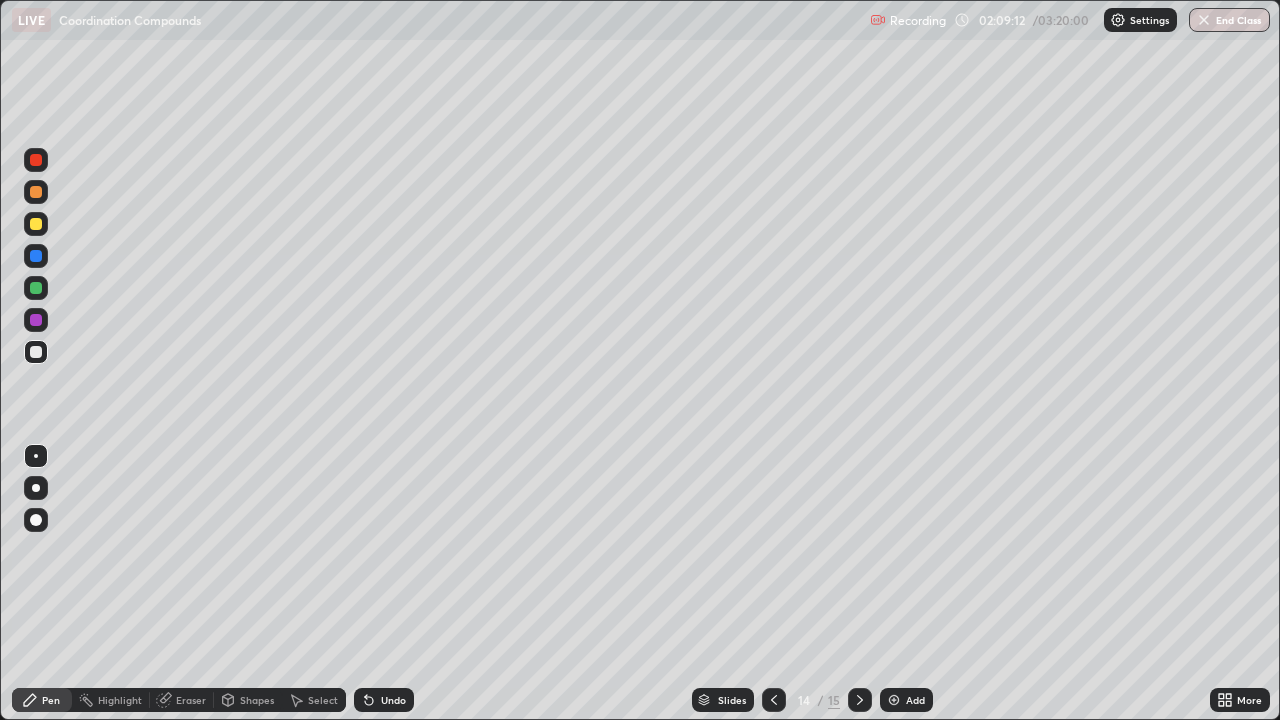 click on "Recording 02:09:12 /  03:20:00 Settings End Class" at bounding box center (1070, 20) 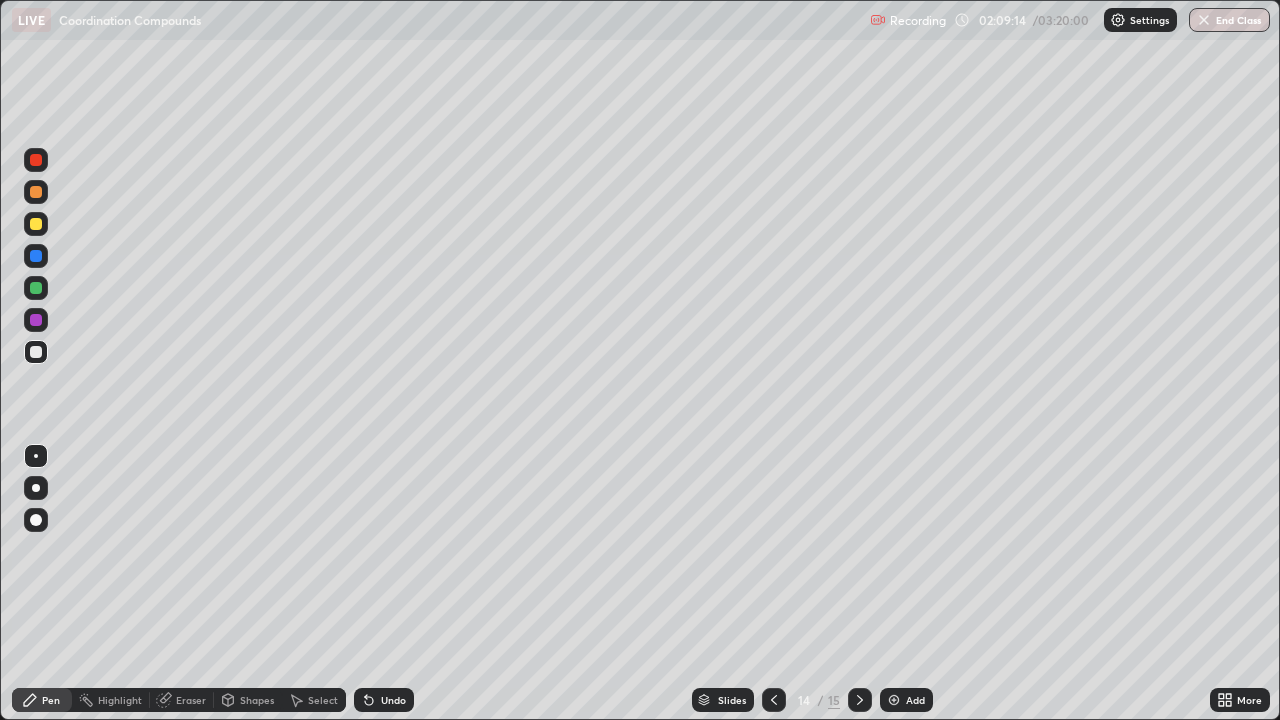 click at bounding box center (894, 700) 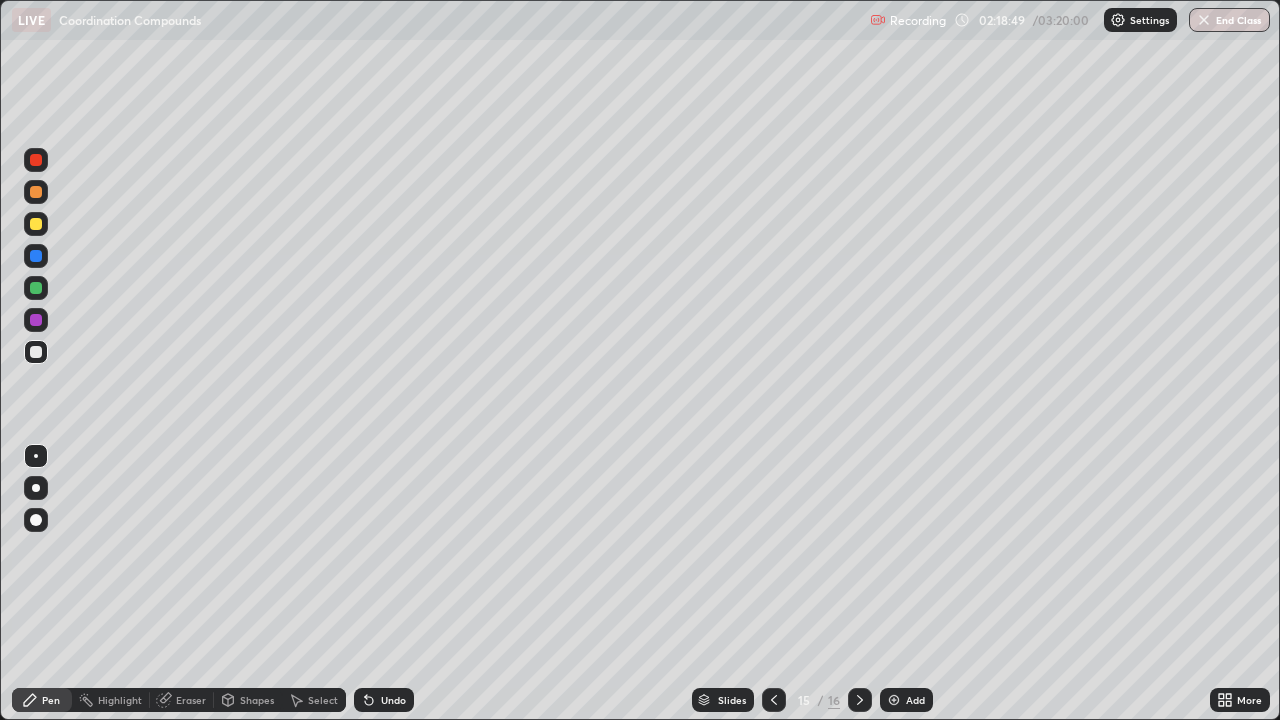 click on "Select" at bounding box center [314, 700] 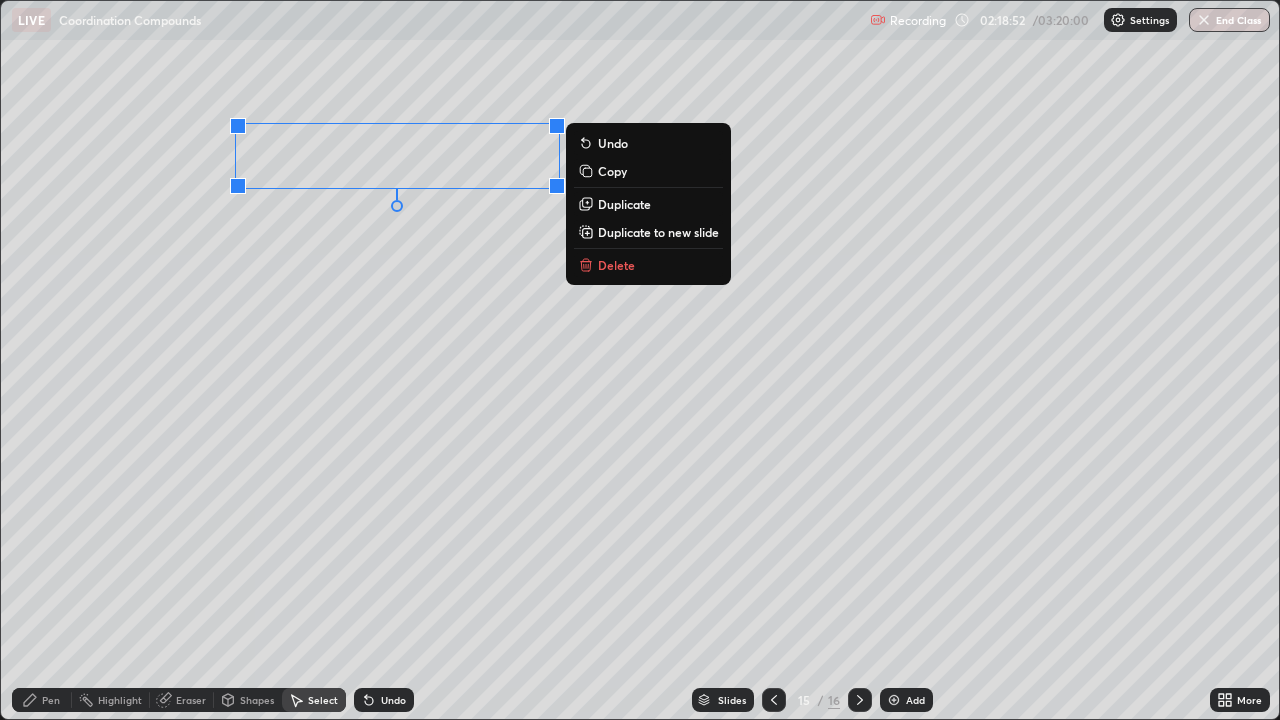 click on "Delete" at bounding box center (648, 265) 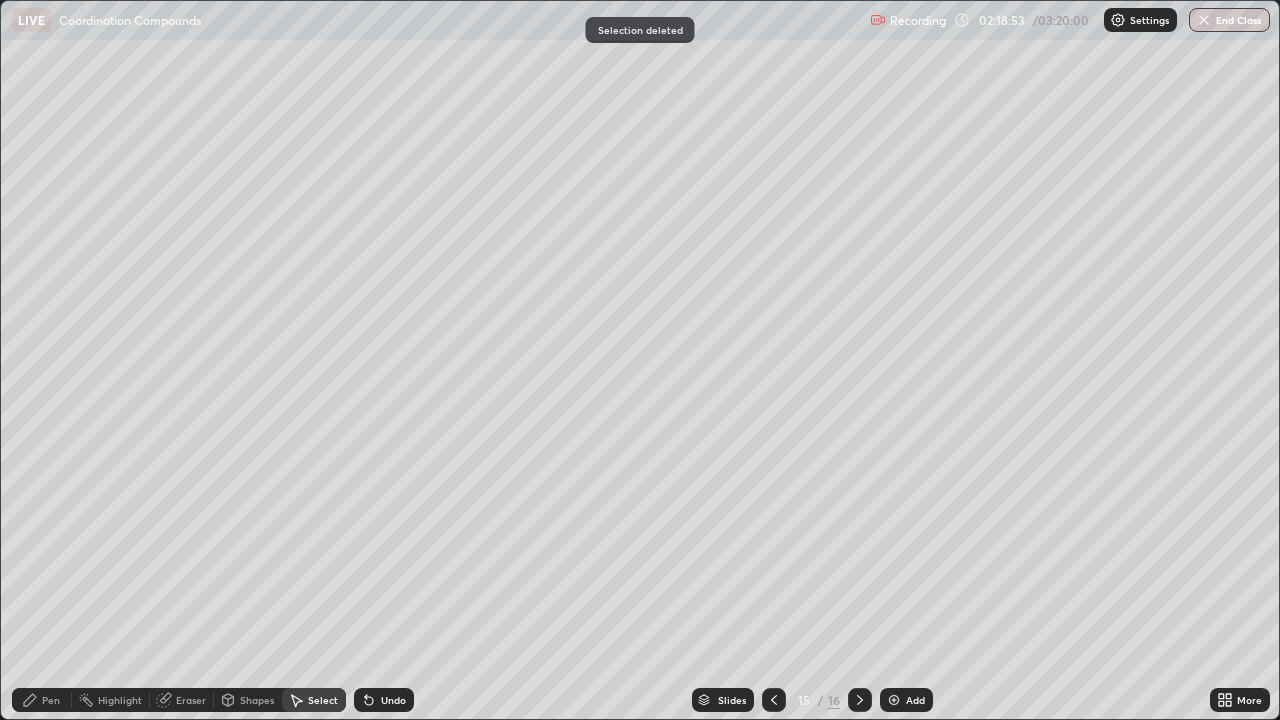 click on "Pen" at bounding box center [51, 700] 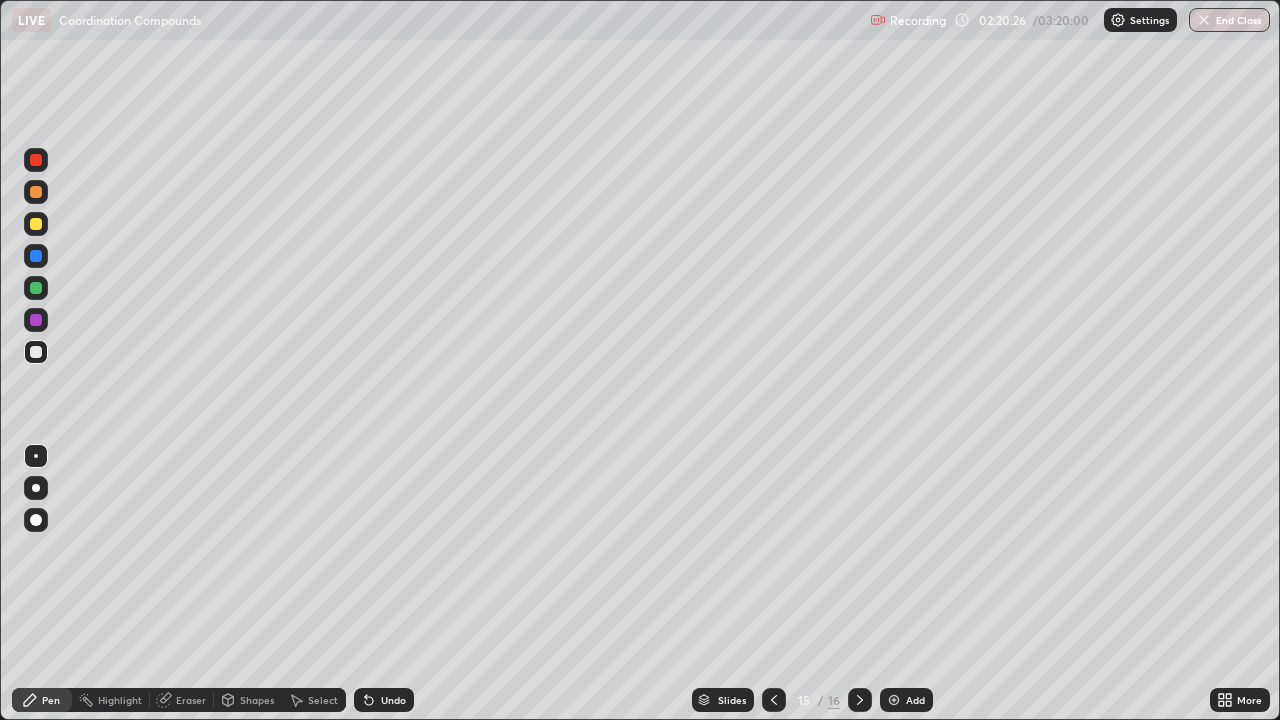 click 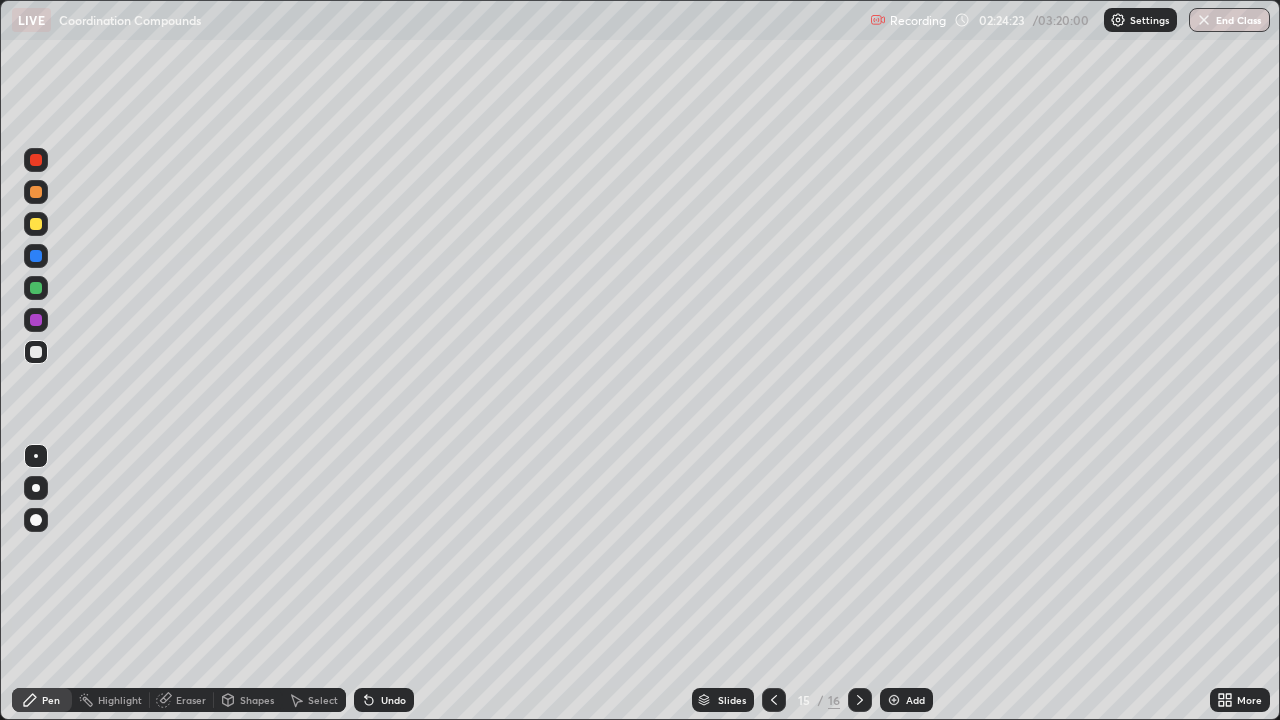 click on "Undo" at bounding box center [393, 700] 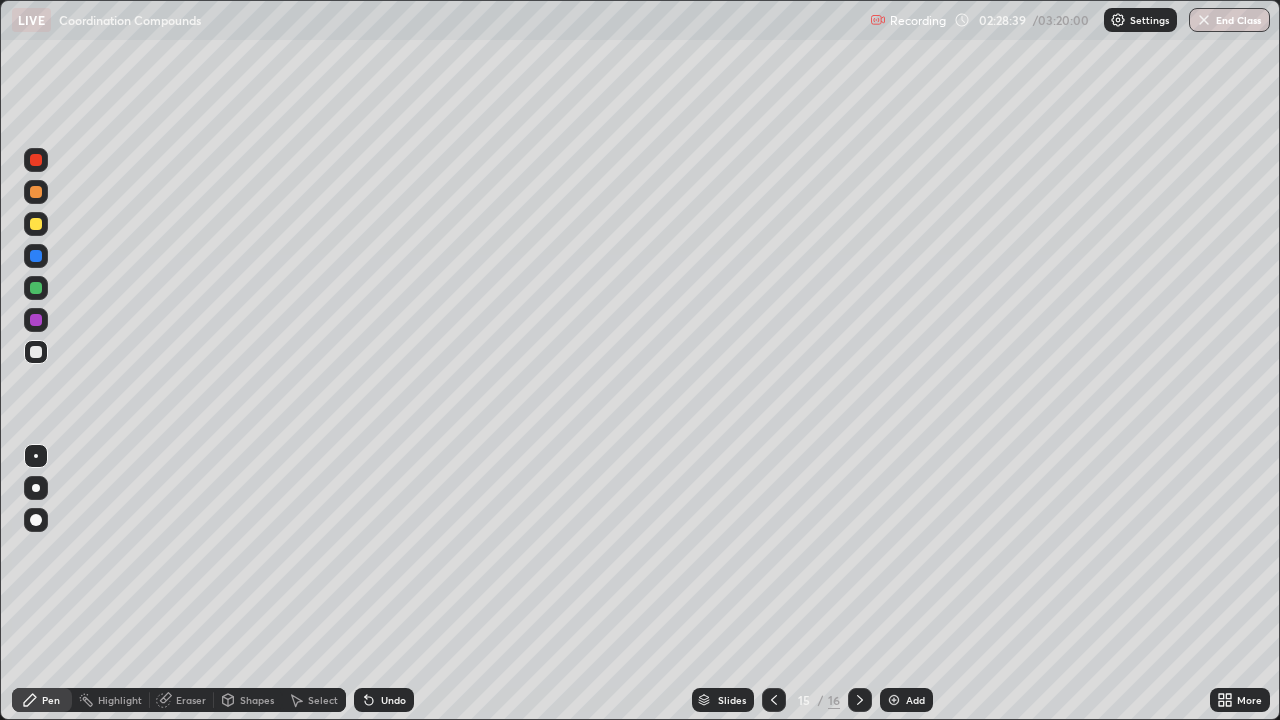 click on "Select" at bounding box center [323, 700] 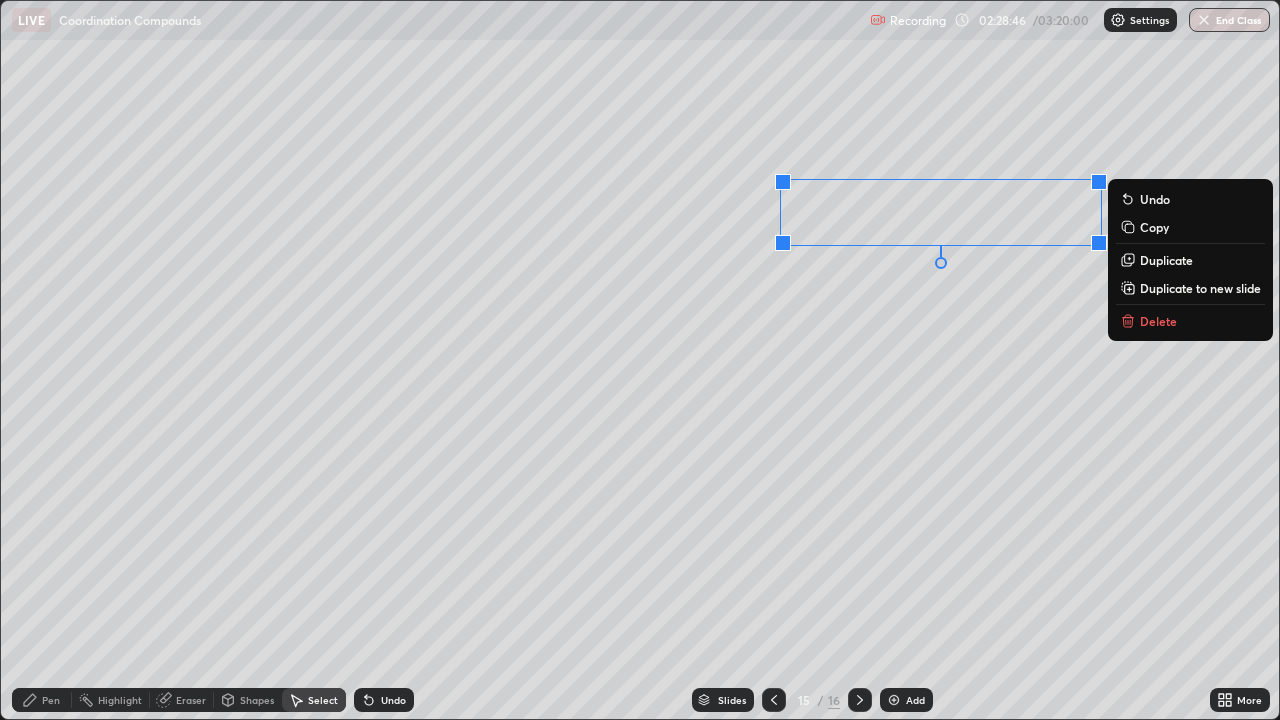 click on "Delete" at bounding box center [1190, 321] 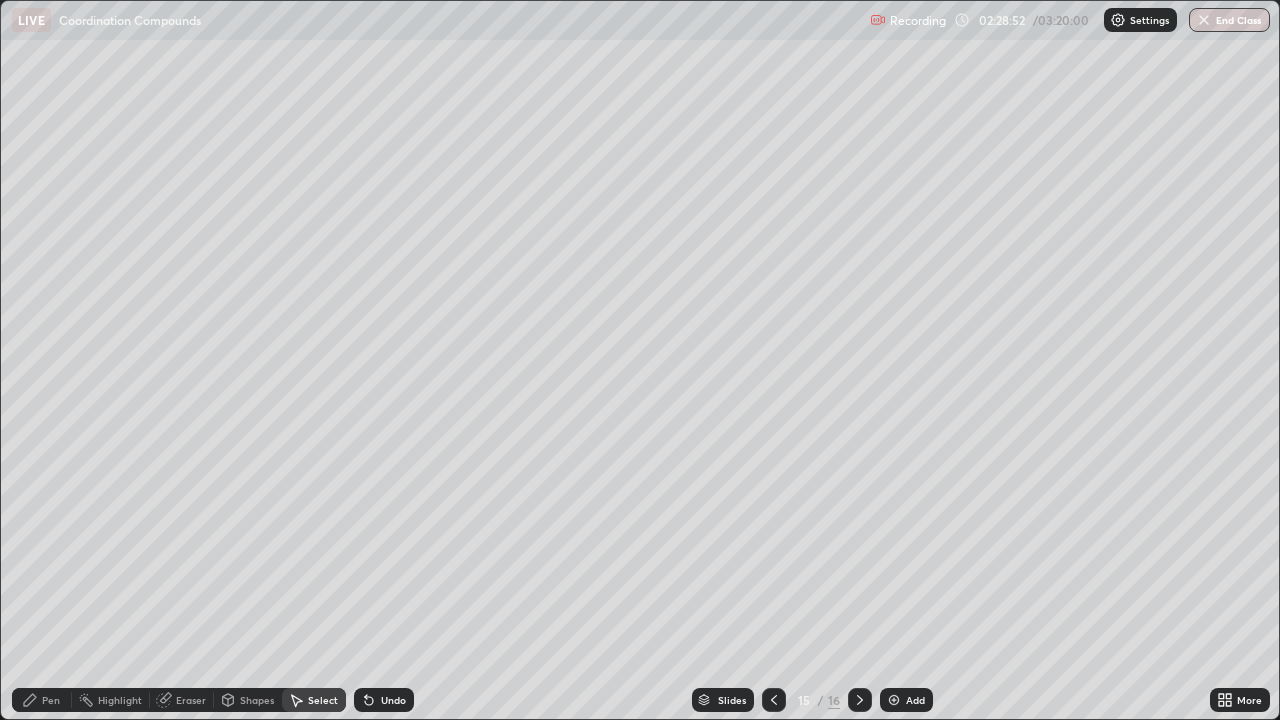click 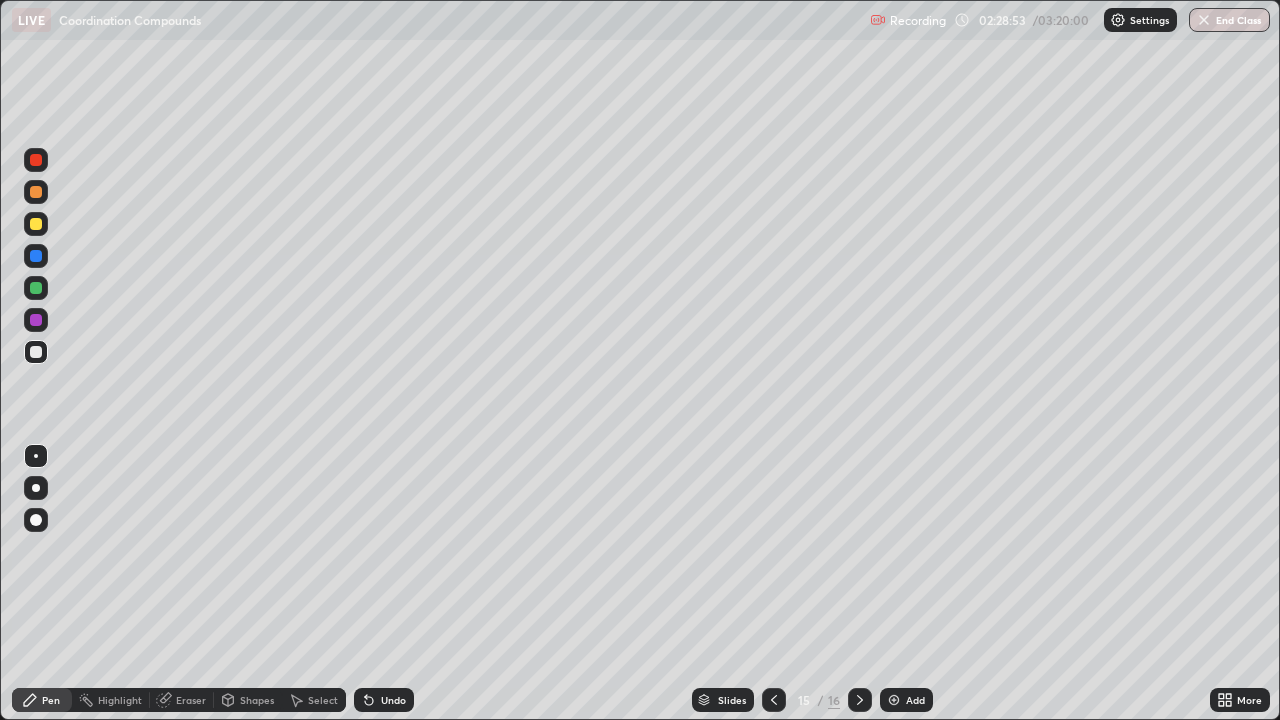 click at bounding box center [36, 224] 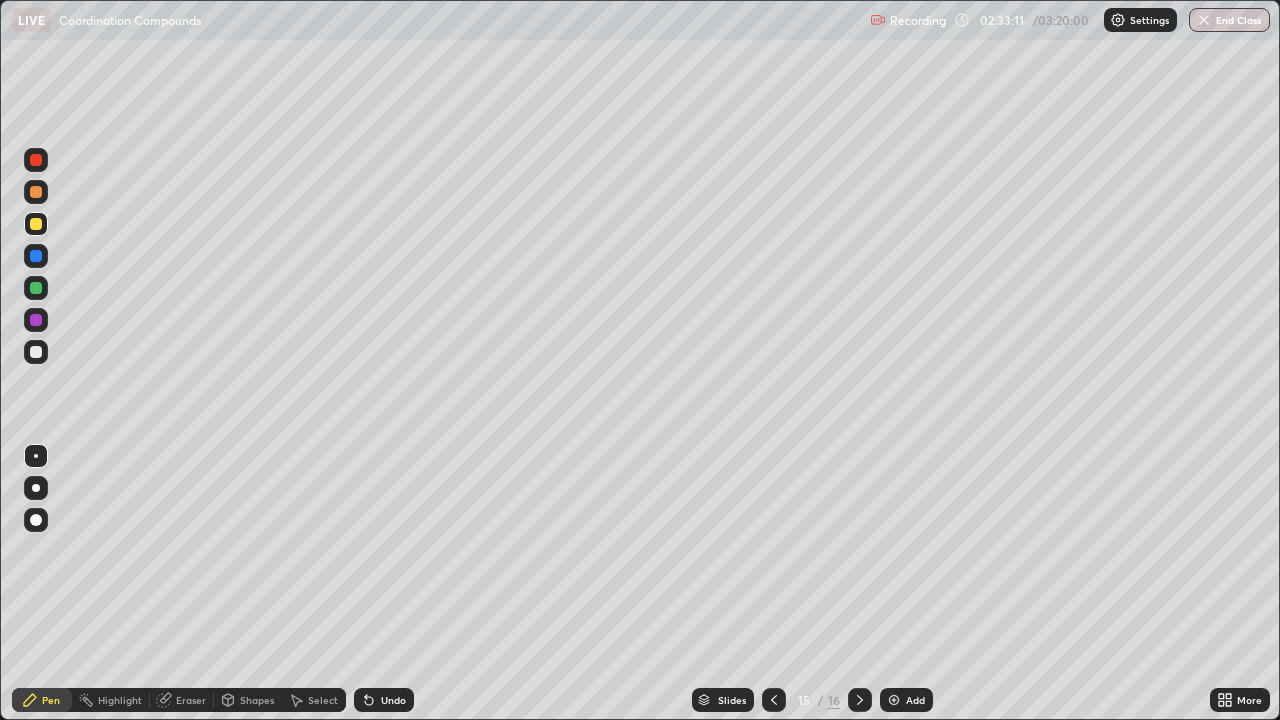 click on "Eraser" at bounding box center [191, 700] 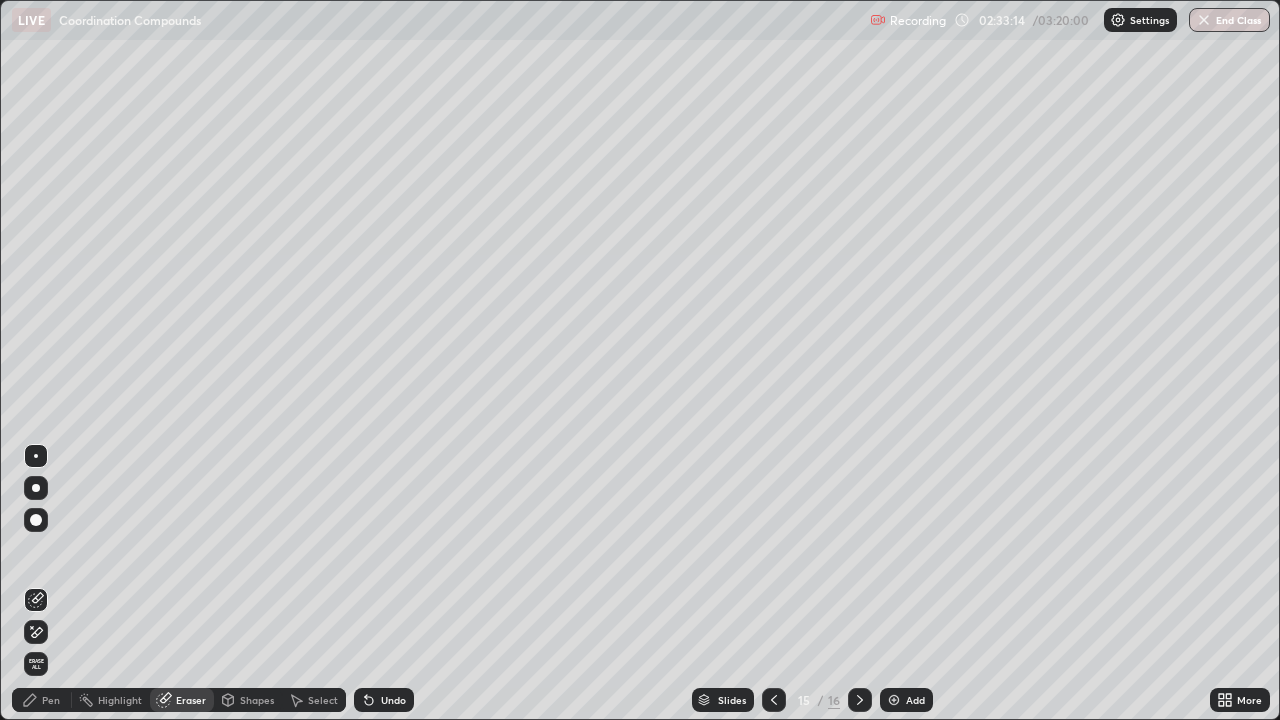 click 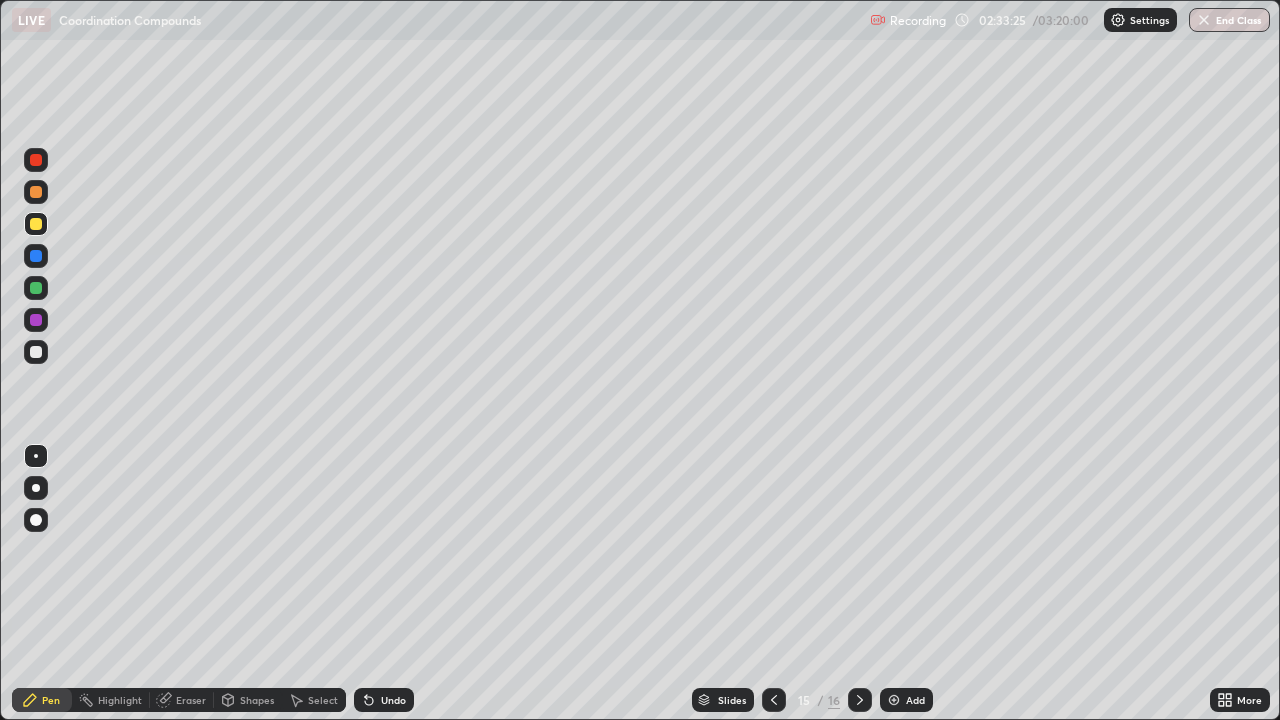 click at bounding box center [36, 256] 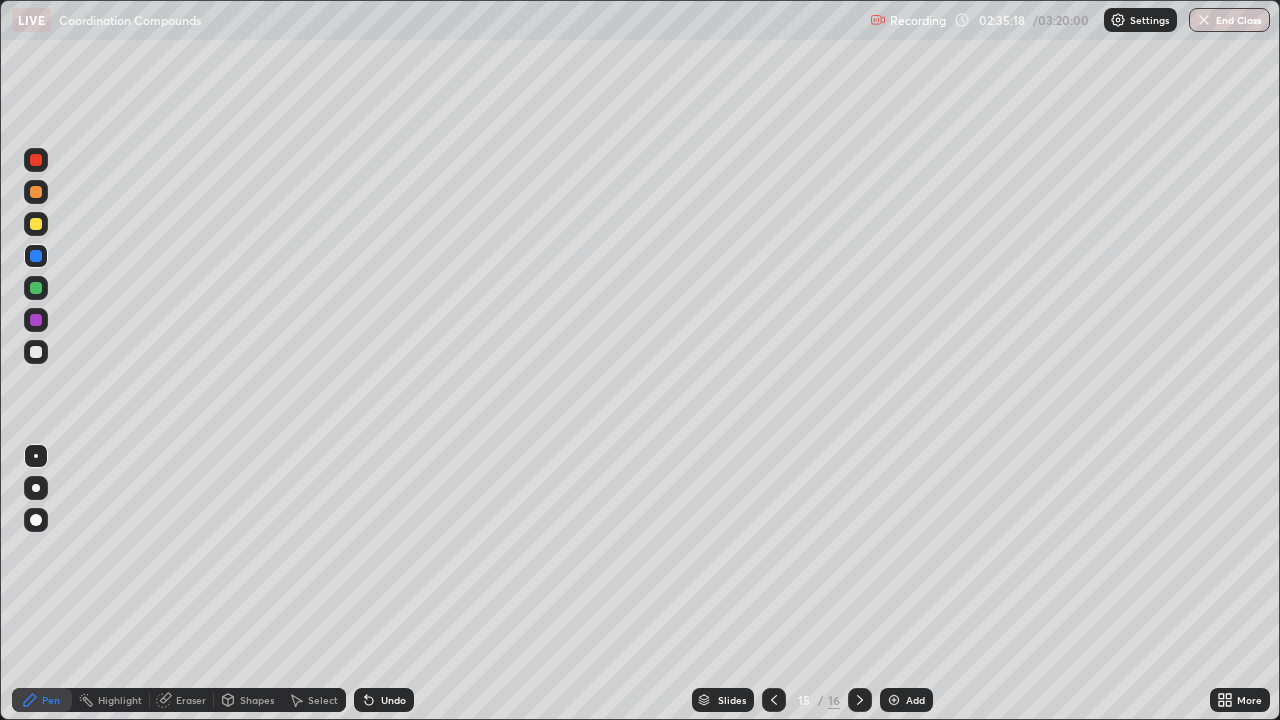 click on "Add" at bounding box center [915, 700] 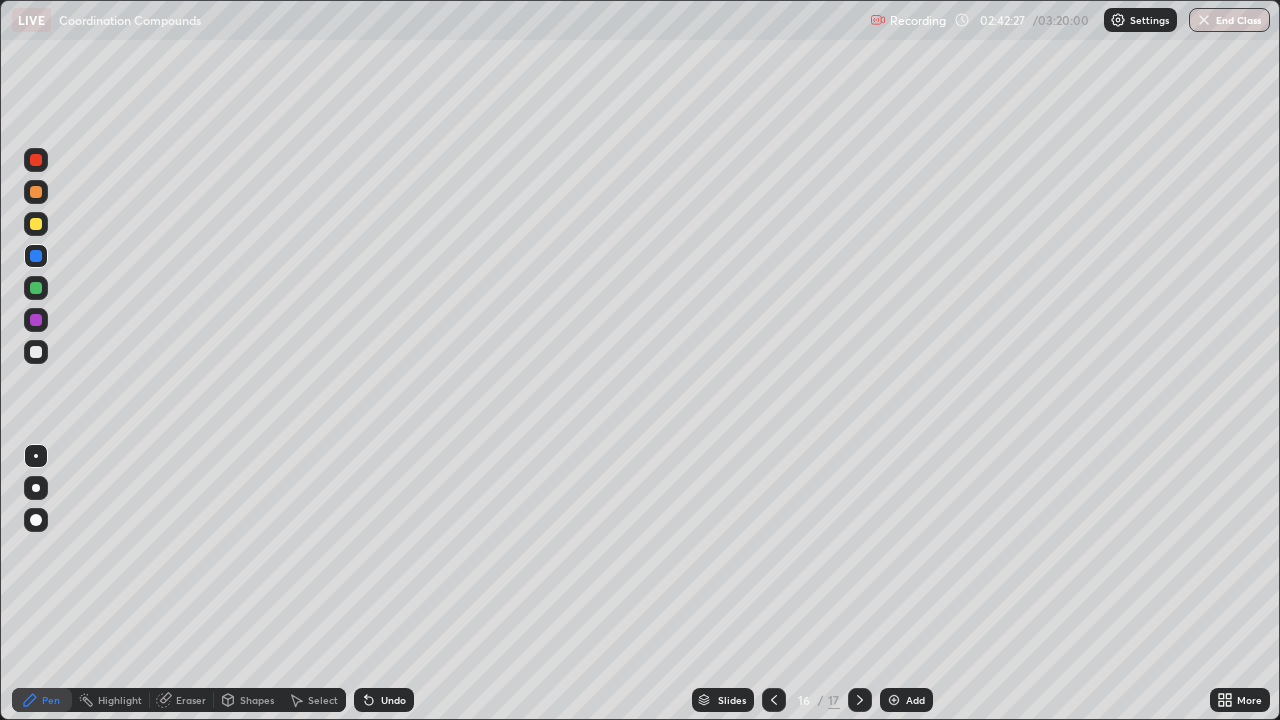click on "Undo" at bounding box center [393, 700] 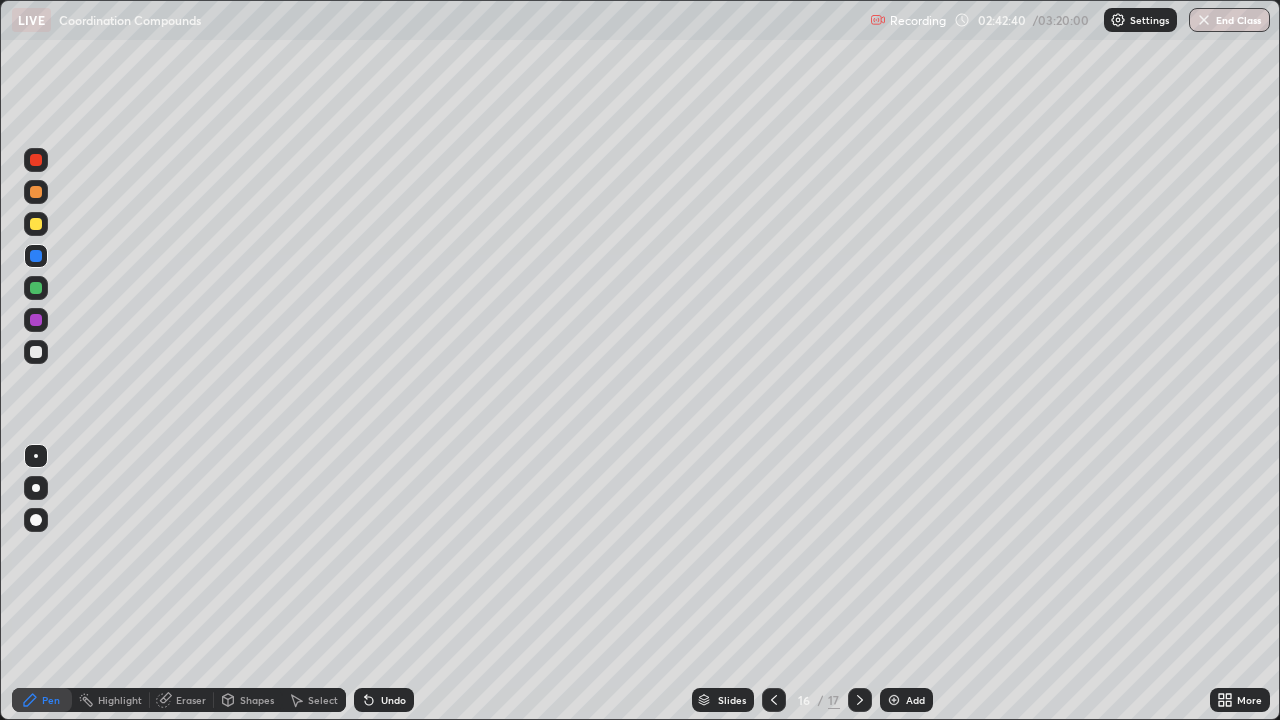 click on "Undo" at bounding box center [393, 700] 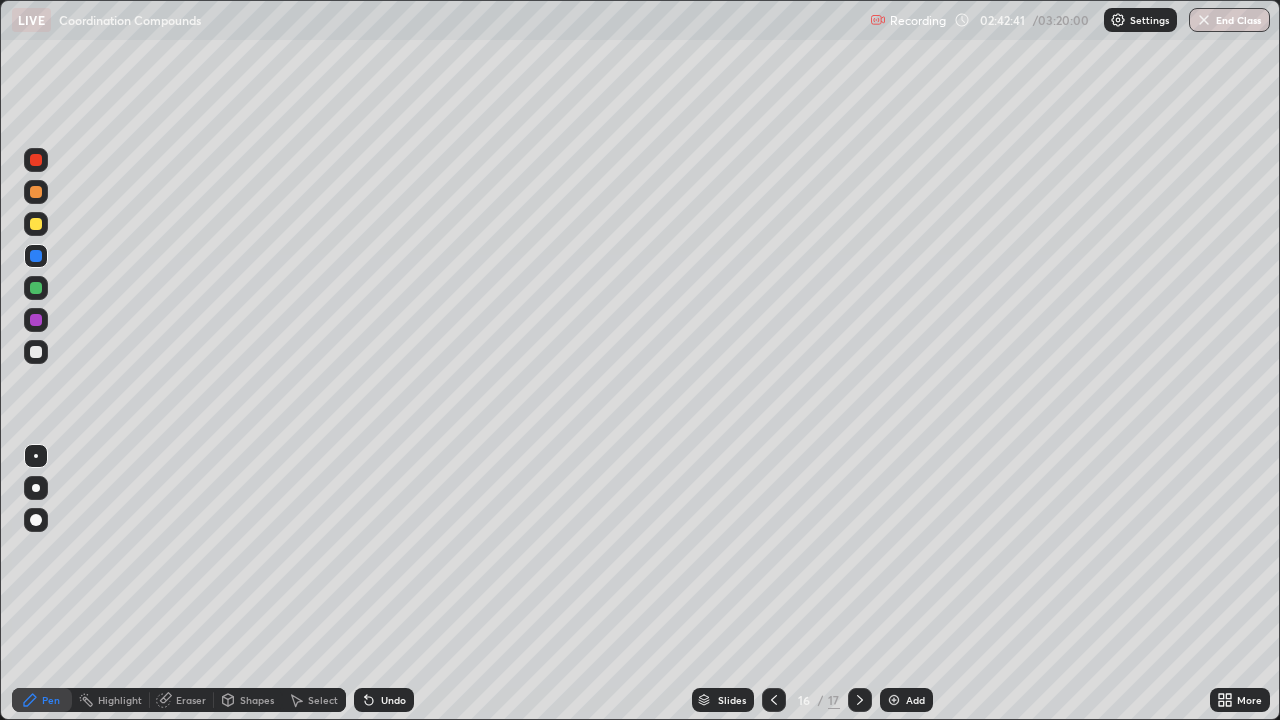 click on "Undo" at bounding box center (393, 700) 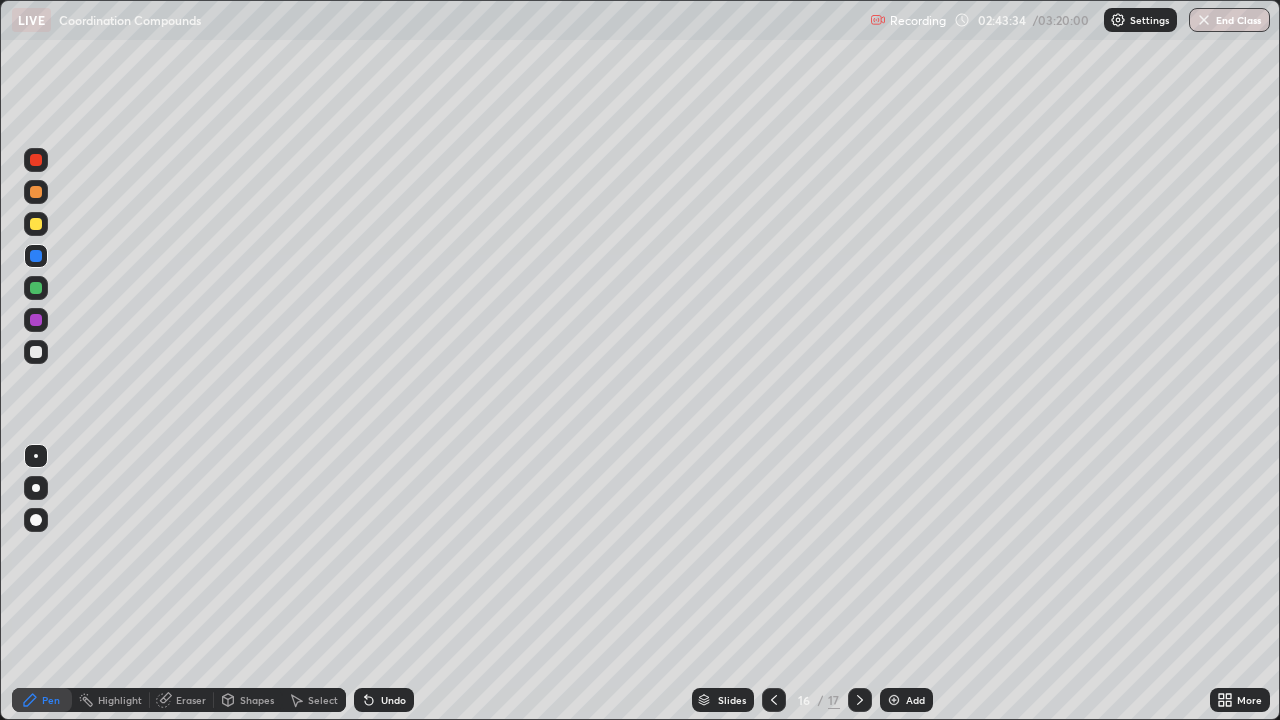 click 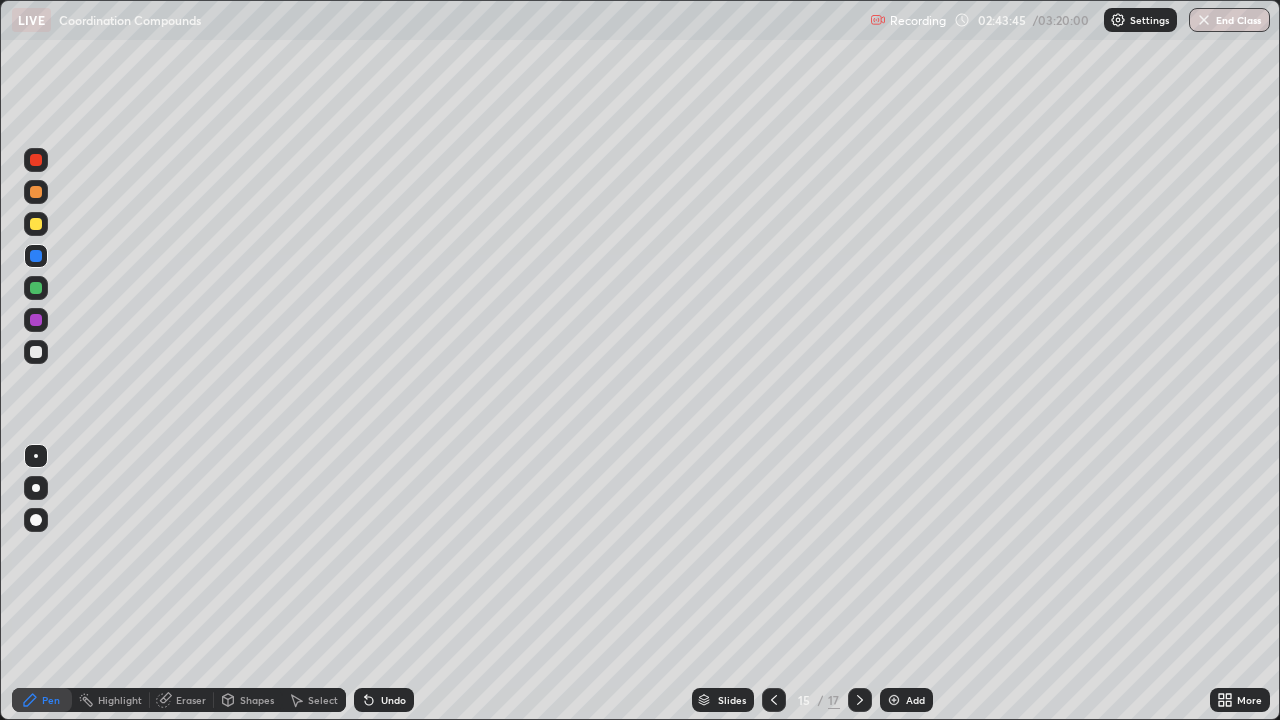 click 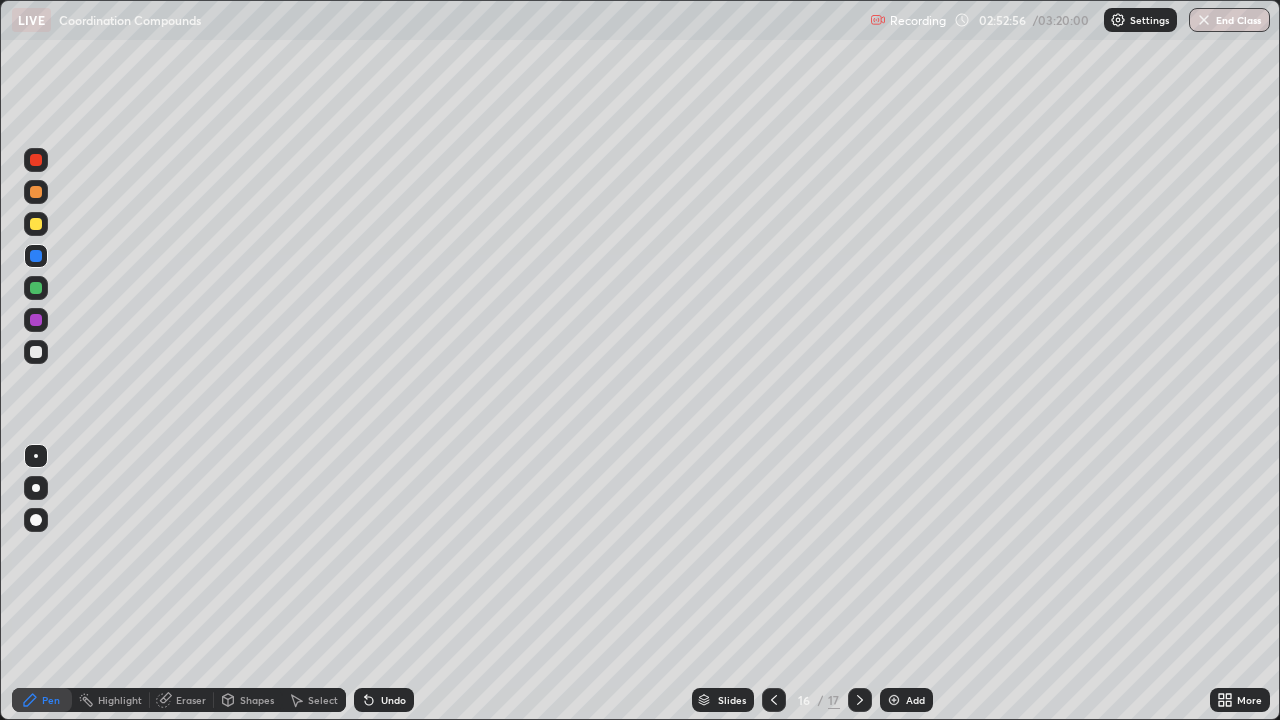click on "End Class" at bounding box center (1229, 20) 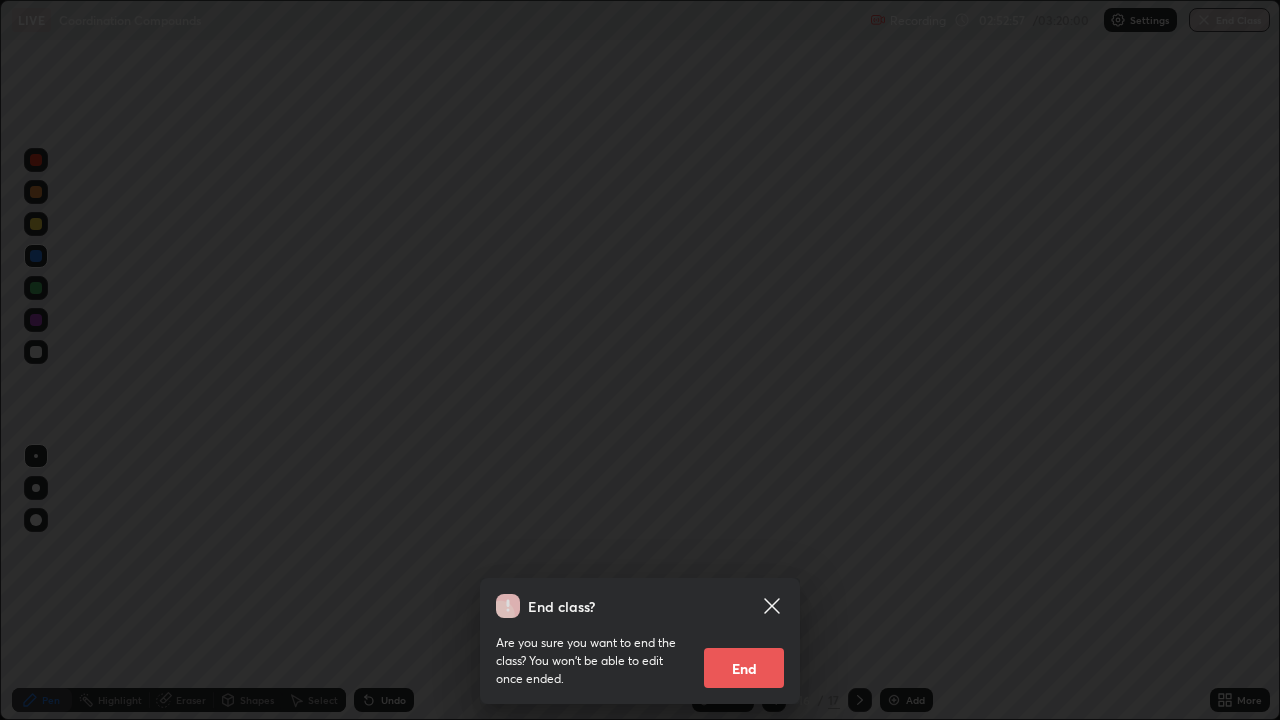 click on "End" at bounding box center [744, 668] 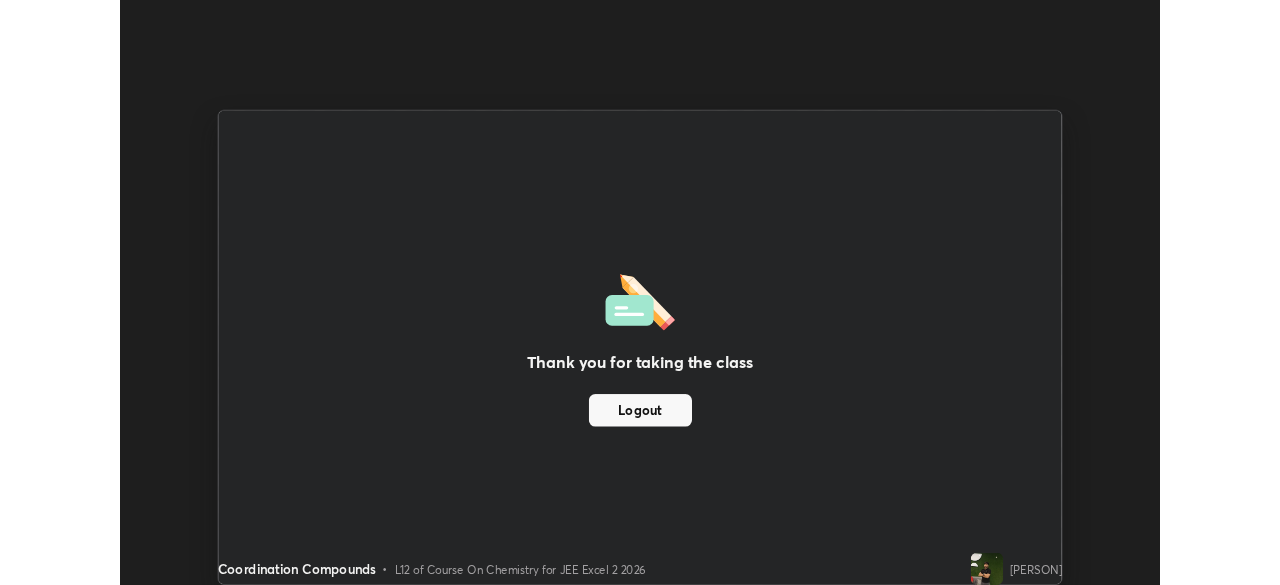 scroll, scrollTop: 585, scrollLeft: 1280, axis: both 